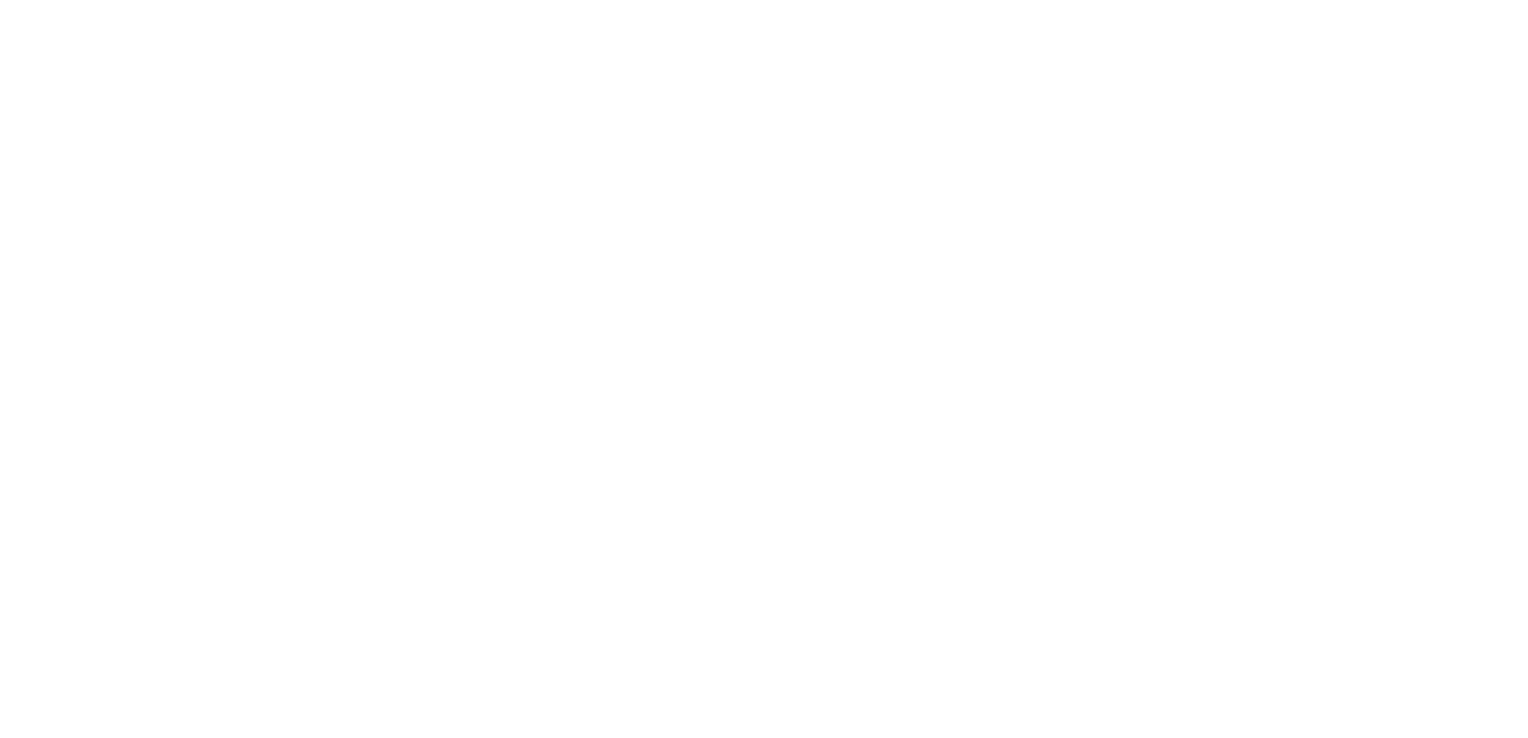 scroll, scrollTop: 0, scrollLeft: 0, axis: both 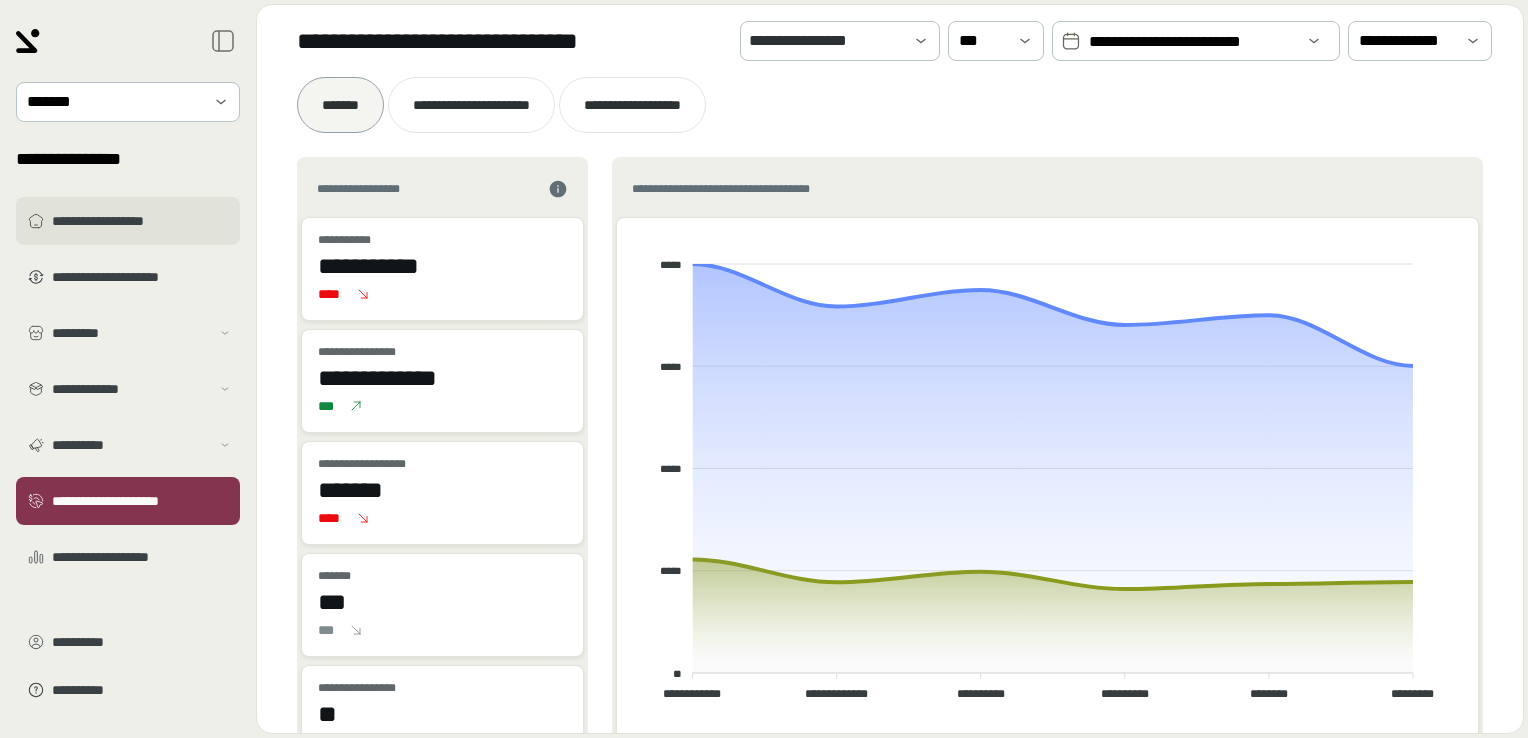 click on "**********" at bounding box center (142, 221) 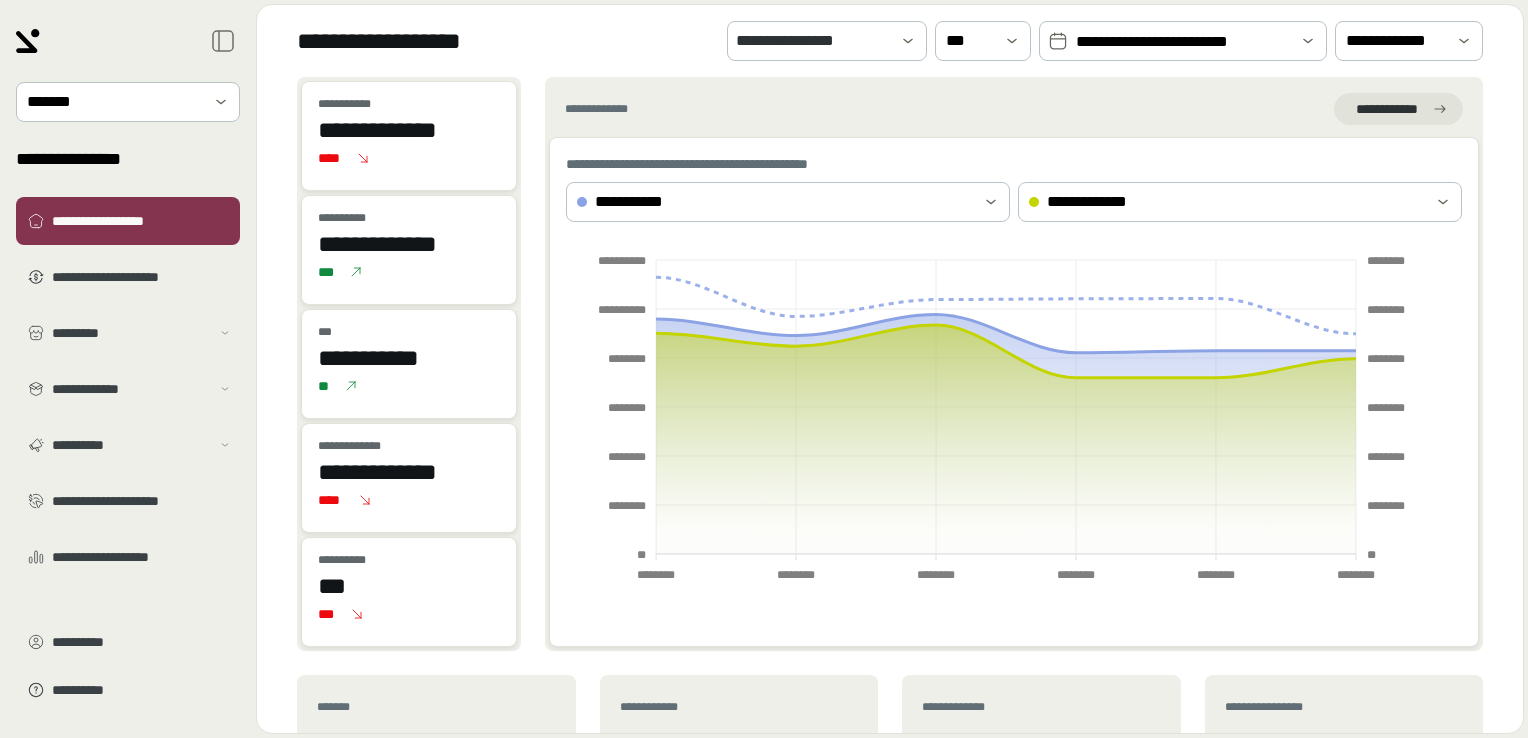 click on "**********" at bounding box center [1183, 41] 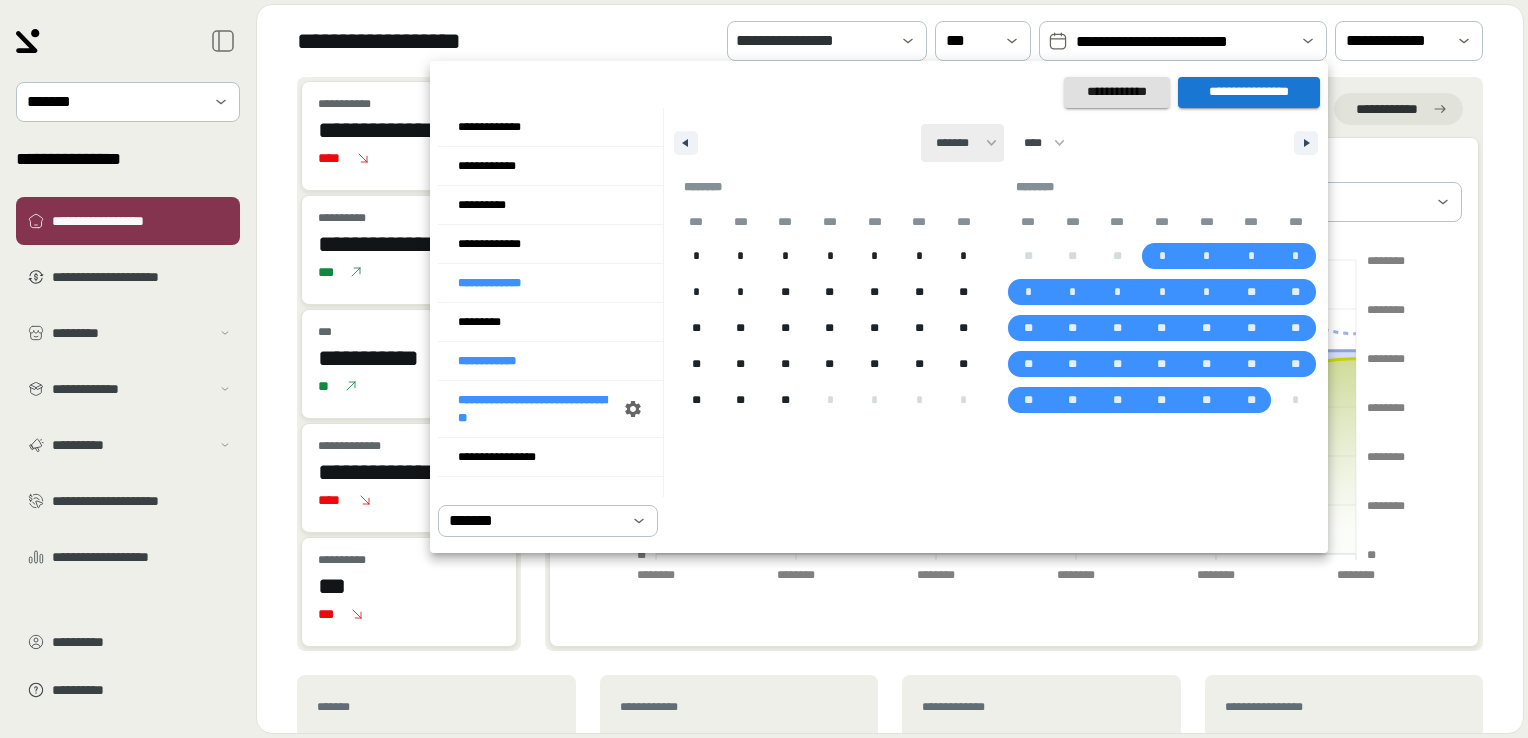 click on "******* ******** ***** ***** *** **** **** ****** ********* ******* ******** ********" at bounding box center [962, 143] 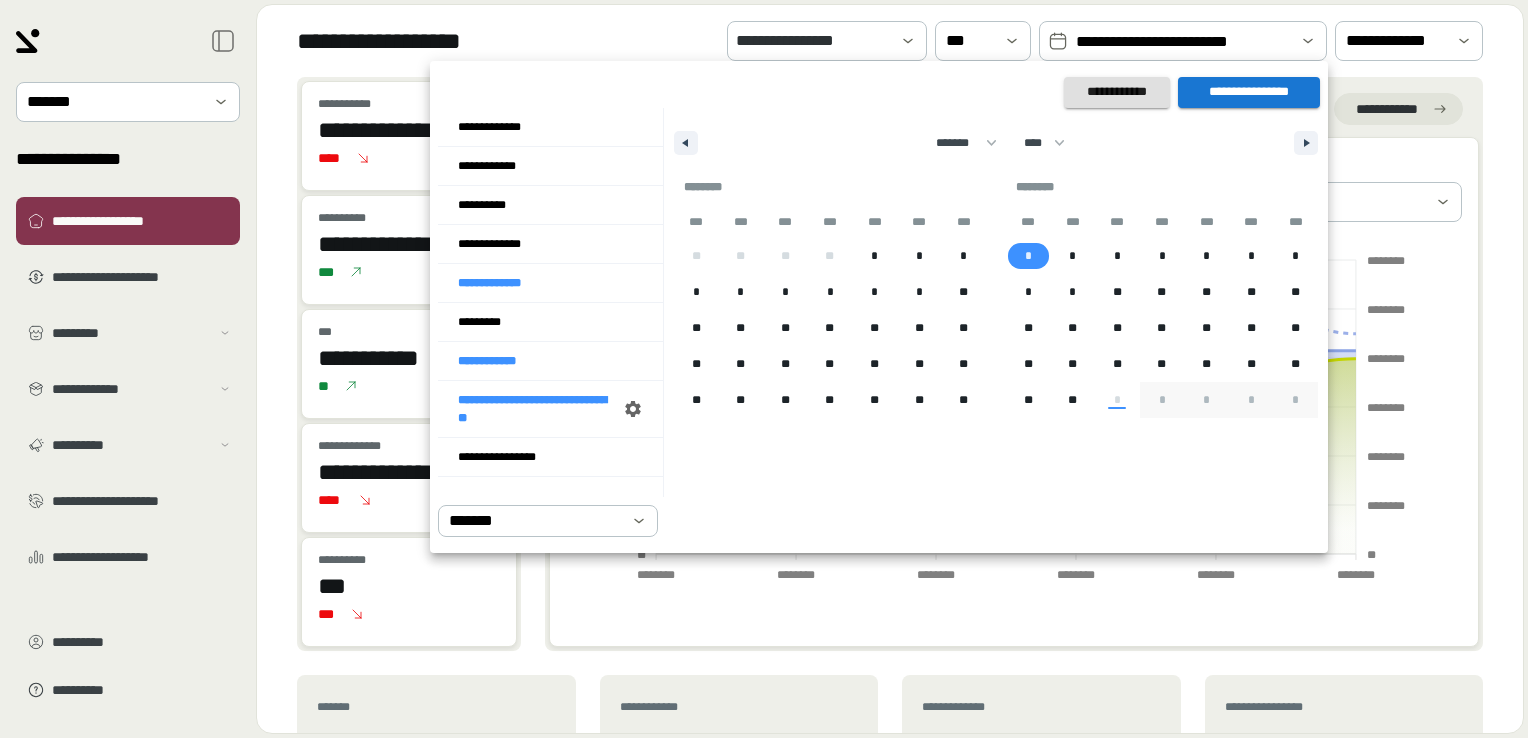 click on "*" at bounding box center [1028, 256] 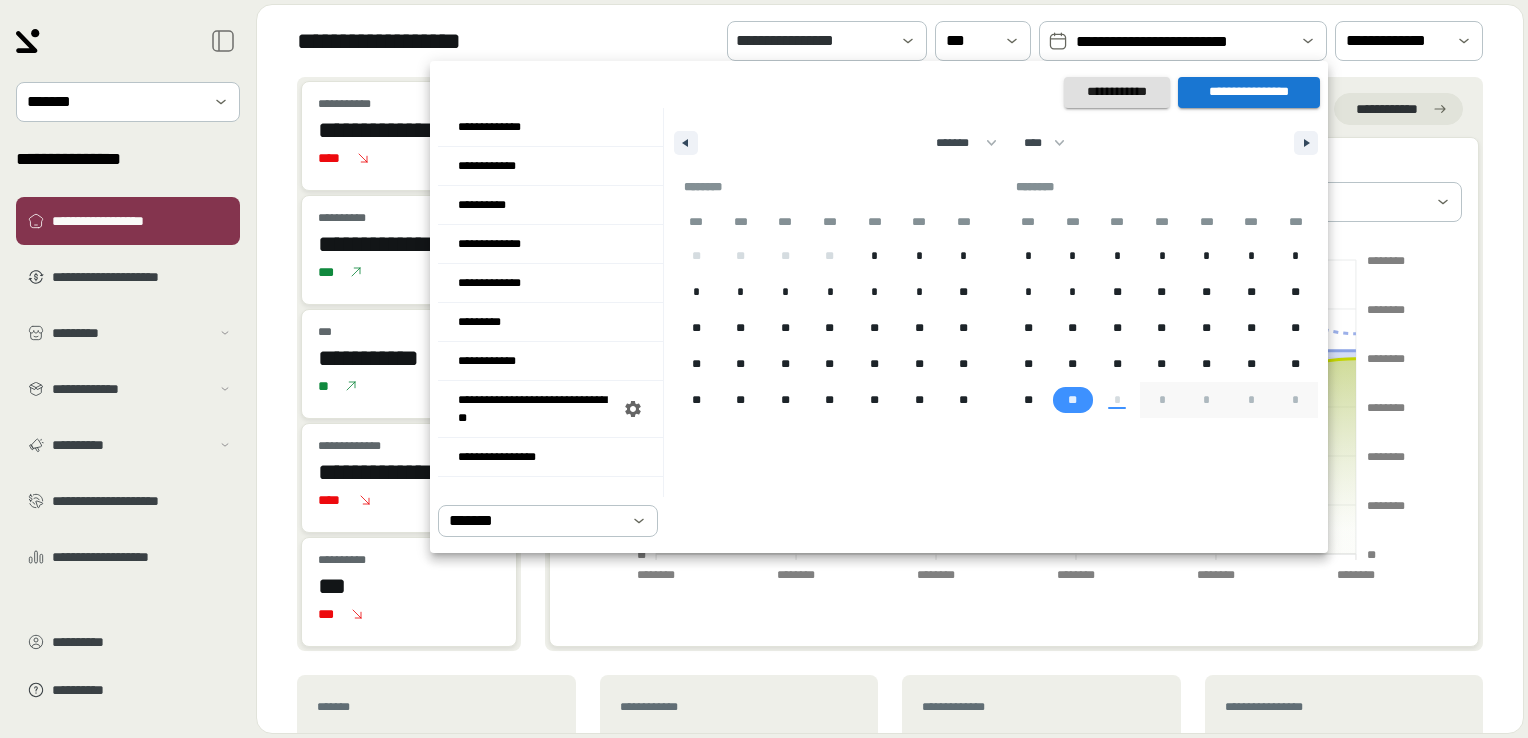 click on "**" at bounding box center [1072, 400] 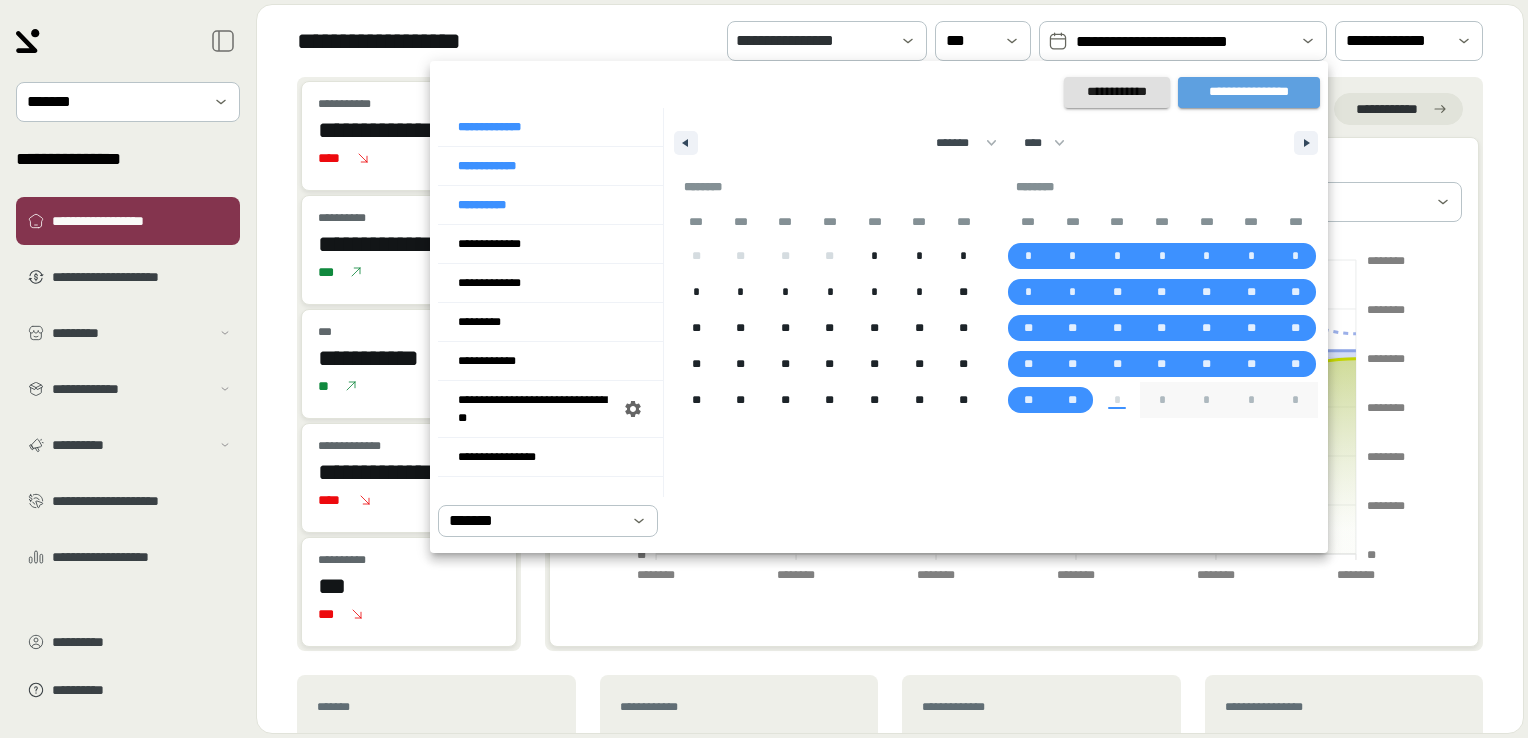 click on "**********" at bounding box center (1249, 92) 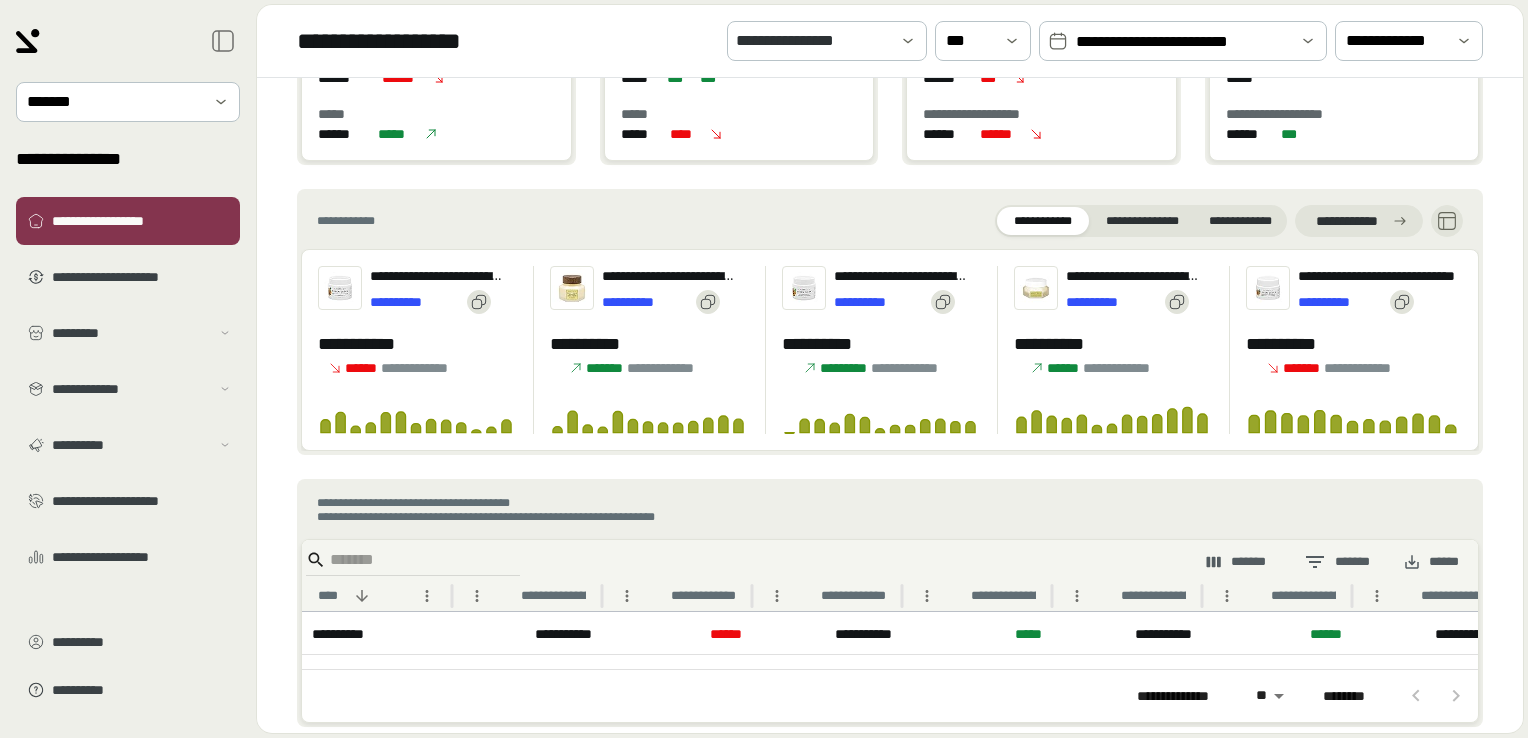 scroll, scrollTop: 939, scrollLeft: 0, axis: vertical 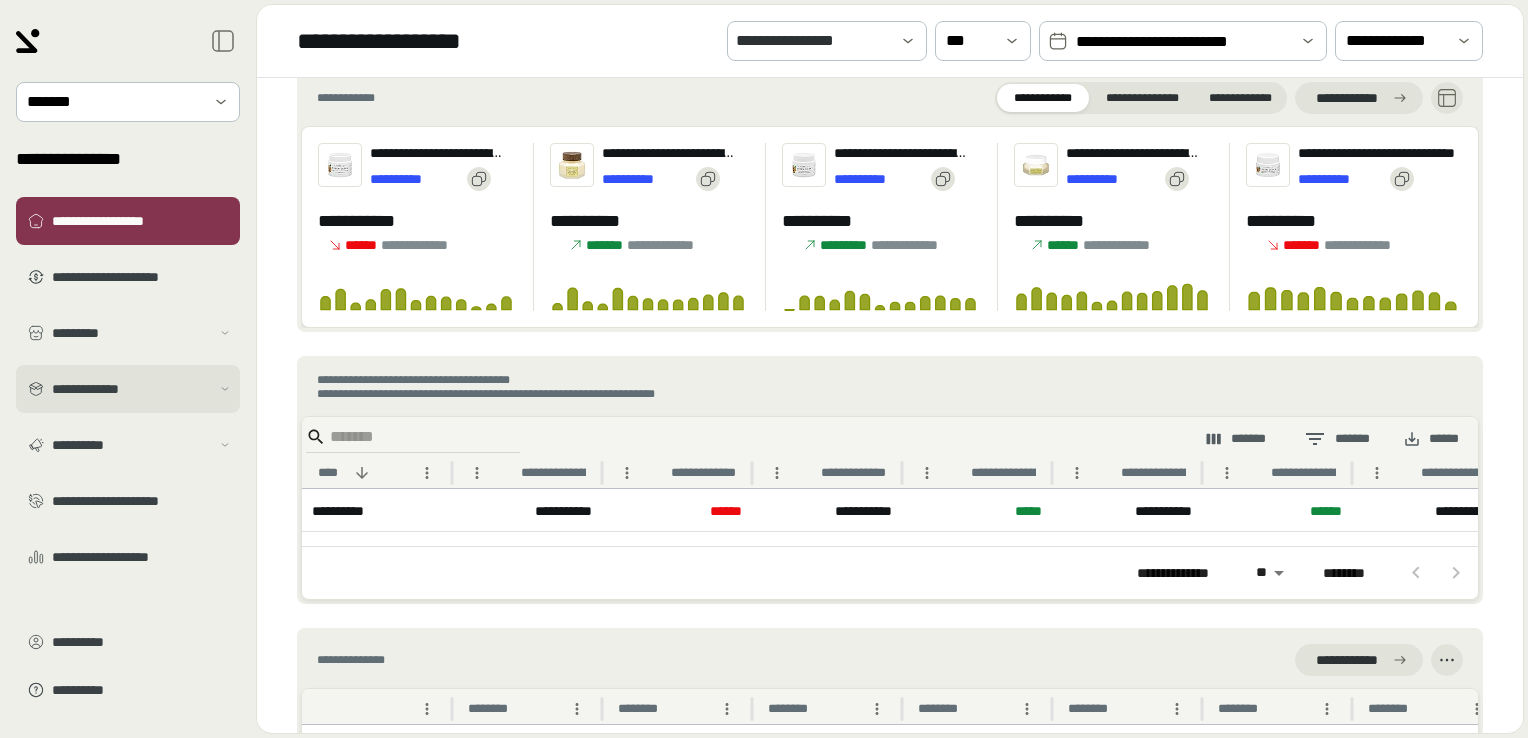 click on "**********" at bounding box center [131, 389] 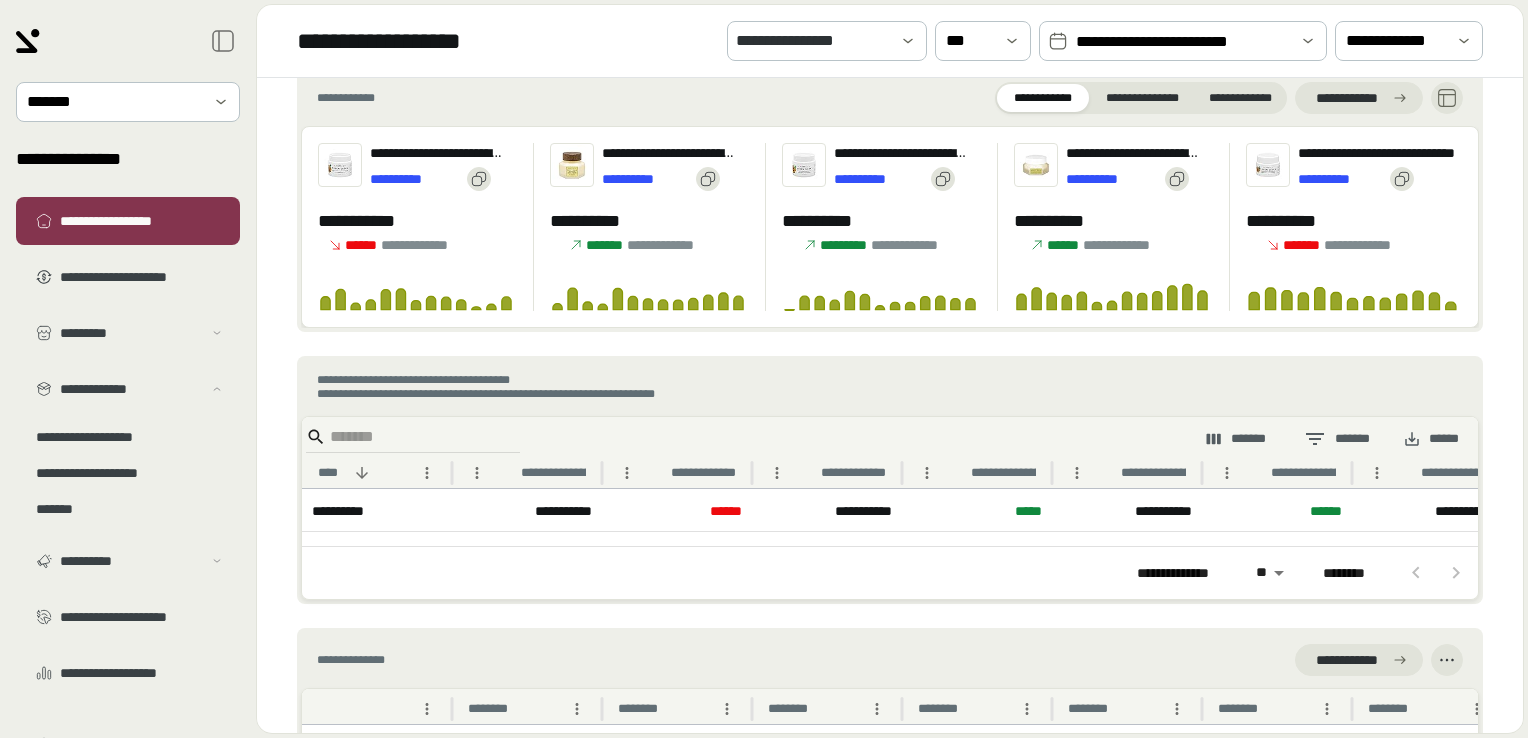 drag, startPoint x: 118, startPoint y: 435, endPoint x: 257, endPoint y: 385, distance: 147.71933 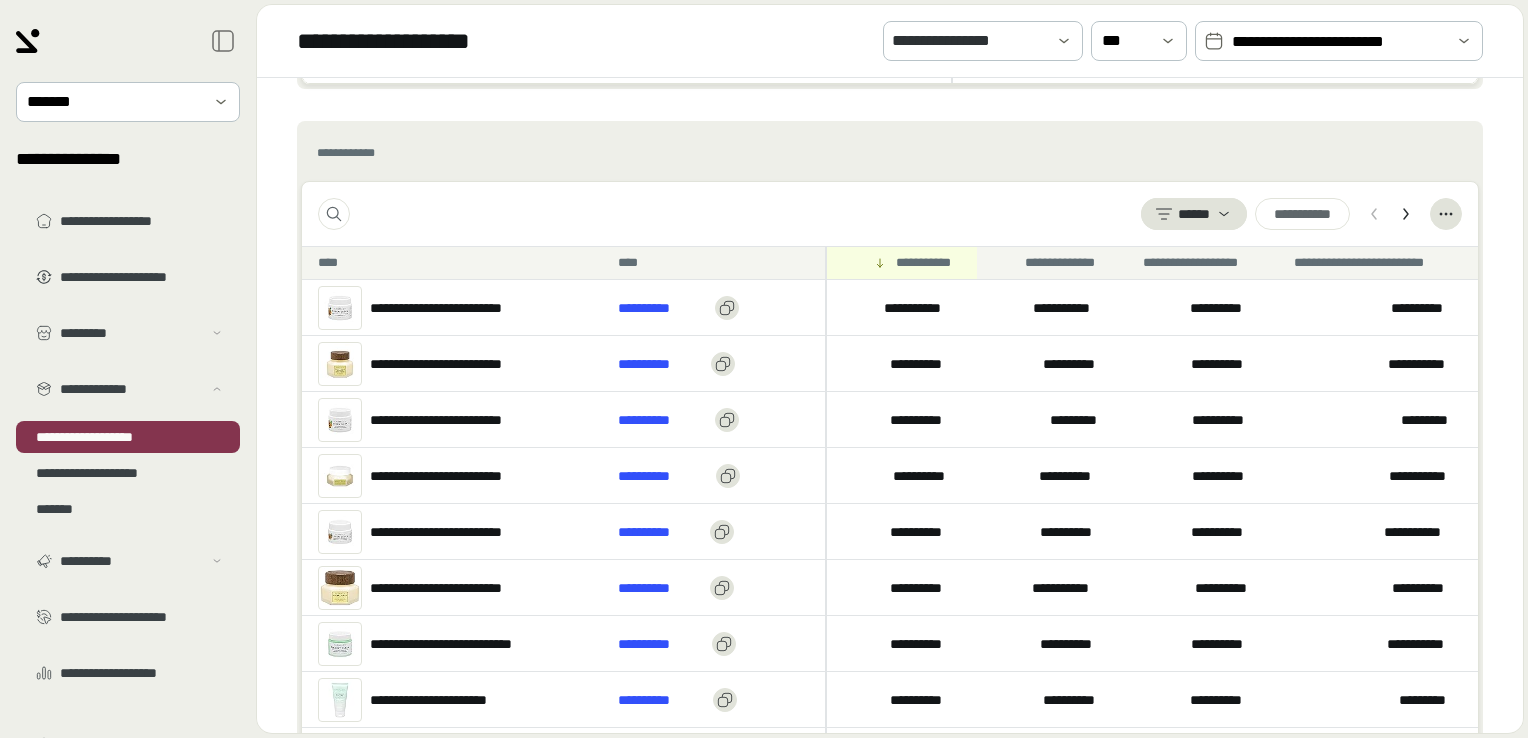 scroll, scrollTop: 649, scrollLeft: 0, axis: vertical 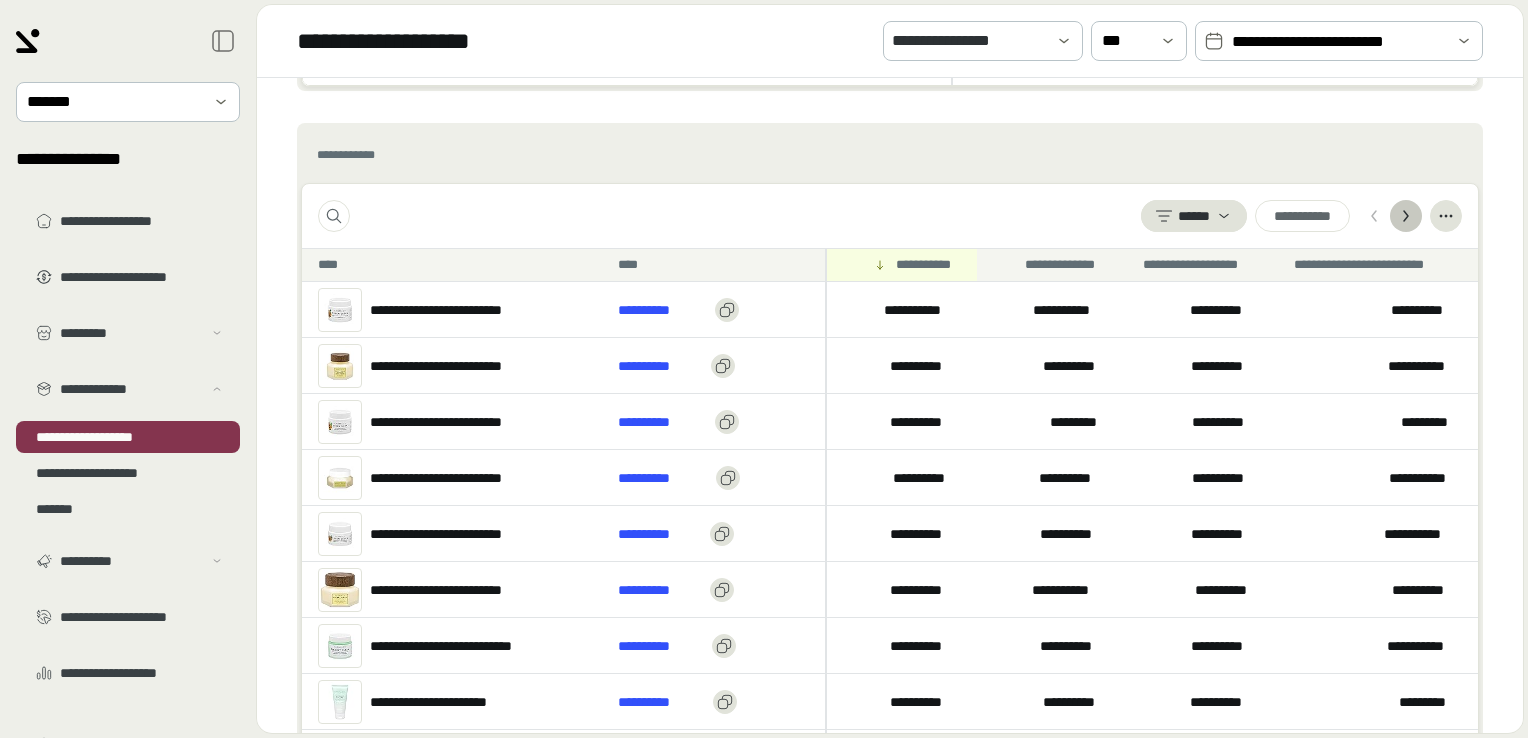 click 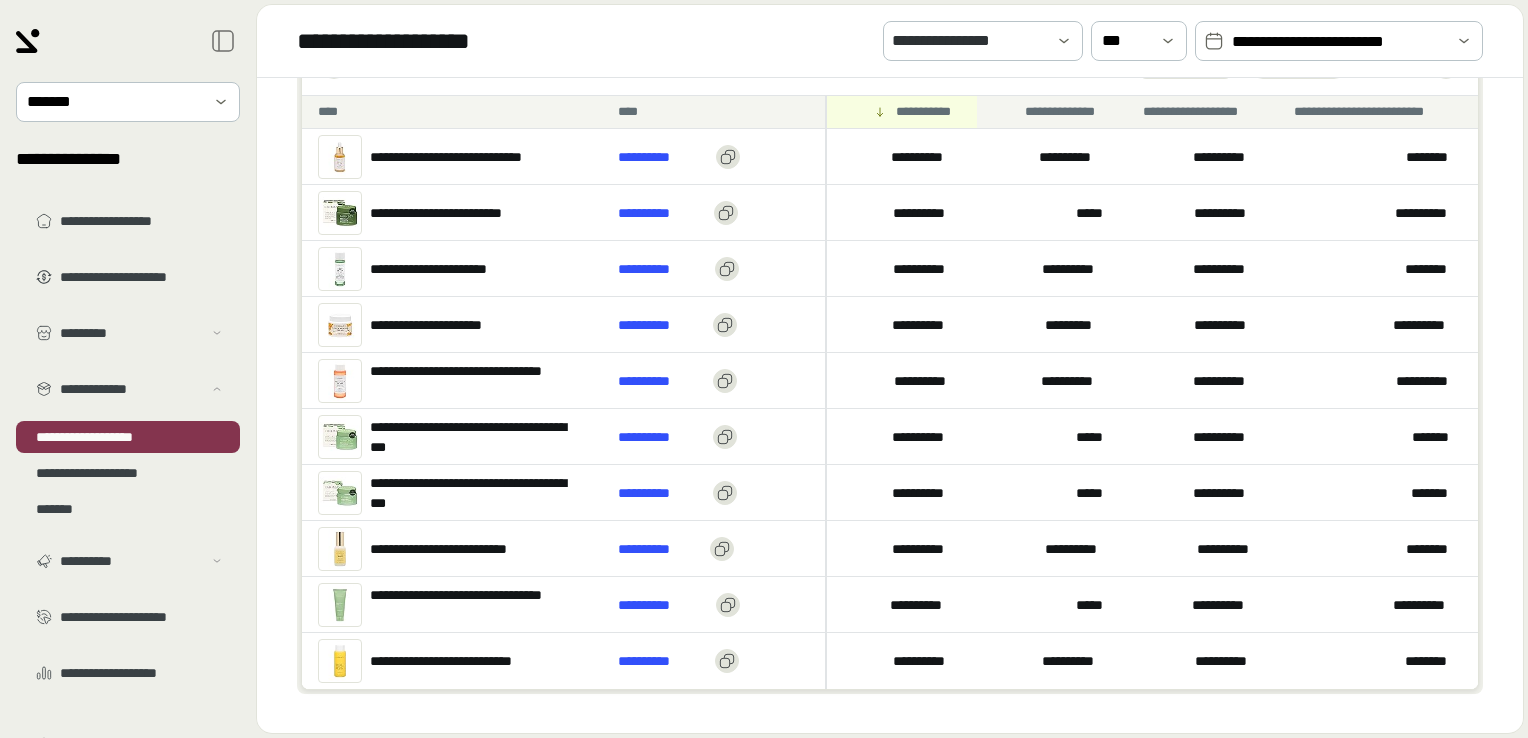 scroll, scrollTop: 707, scrollLeft: 0, axis: vertical 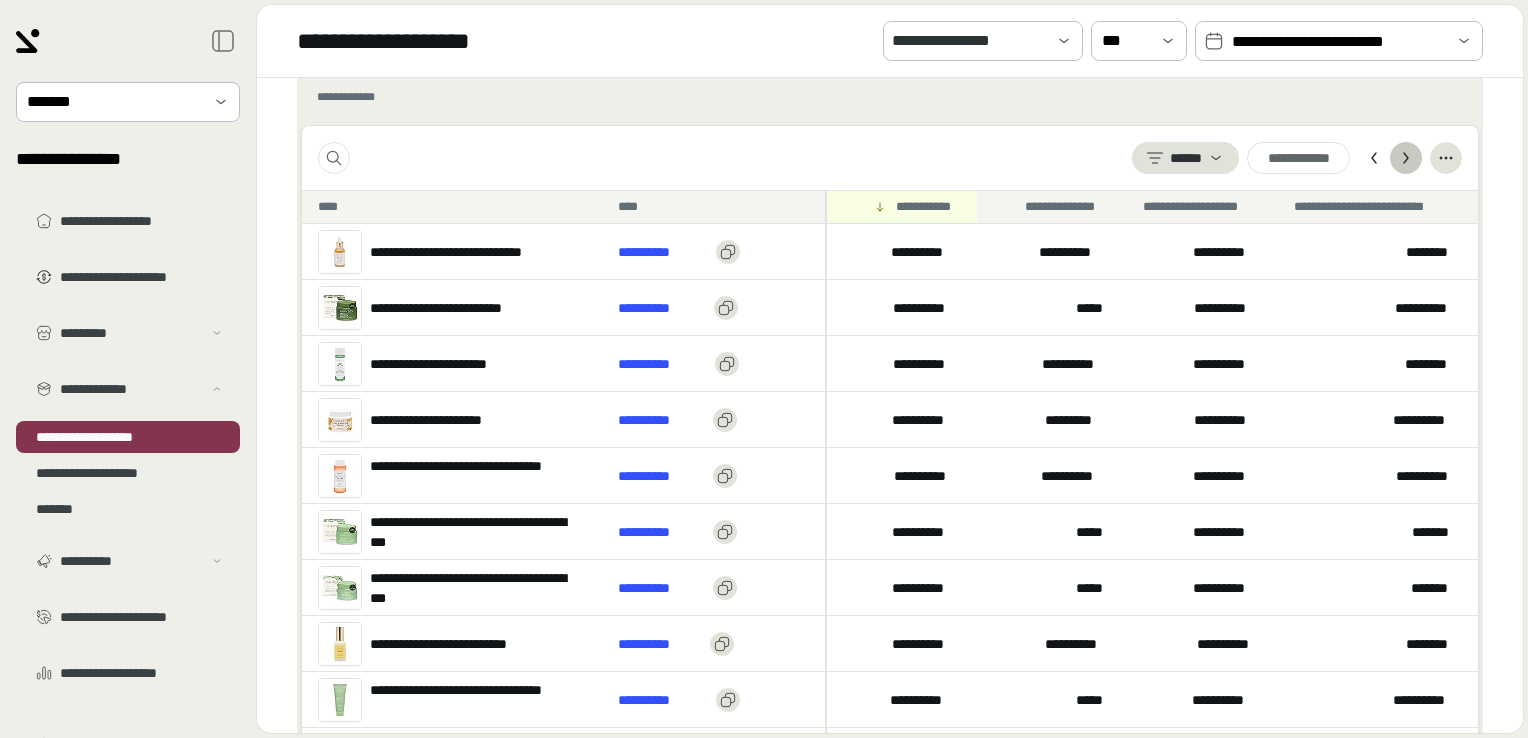 click 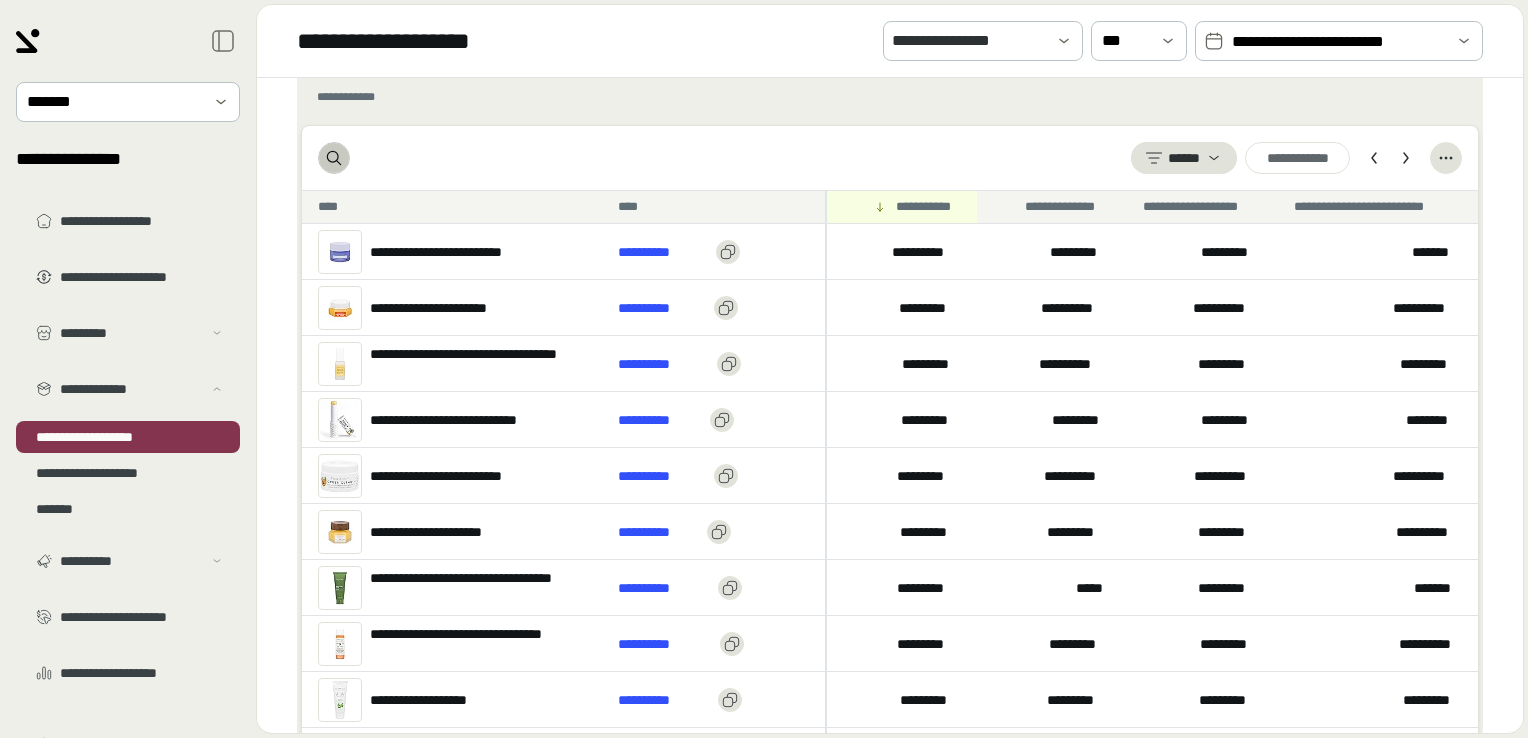 click 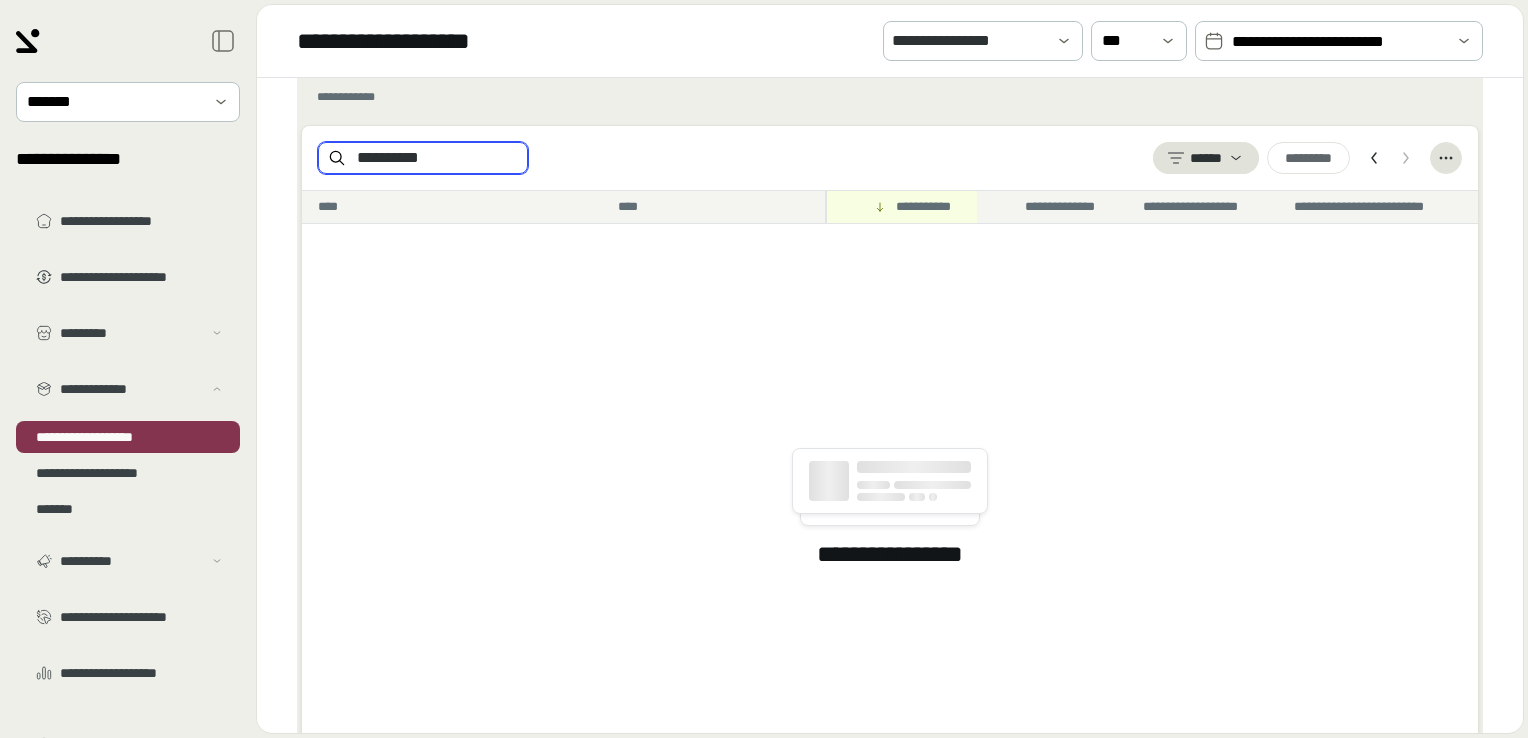 type on "**********" 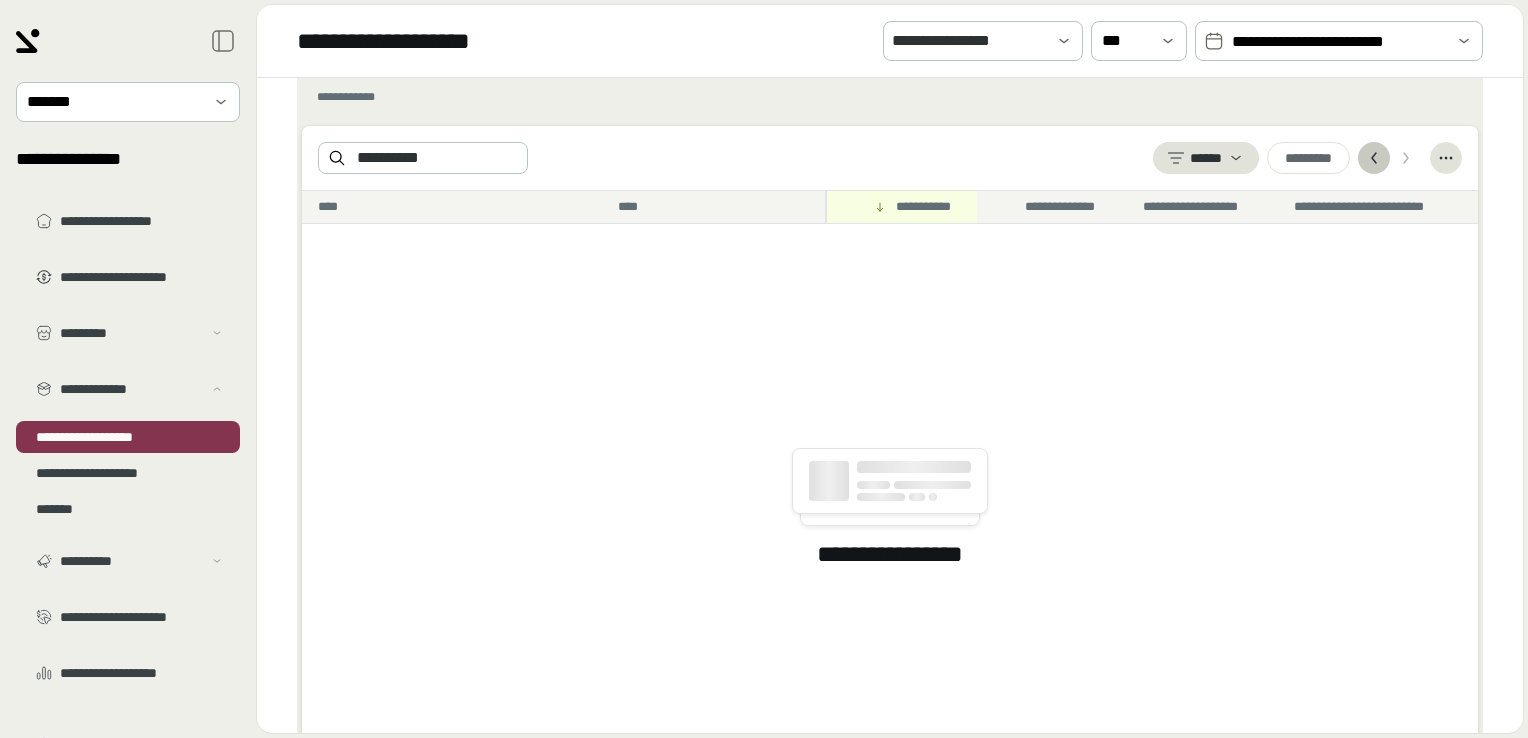 click 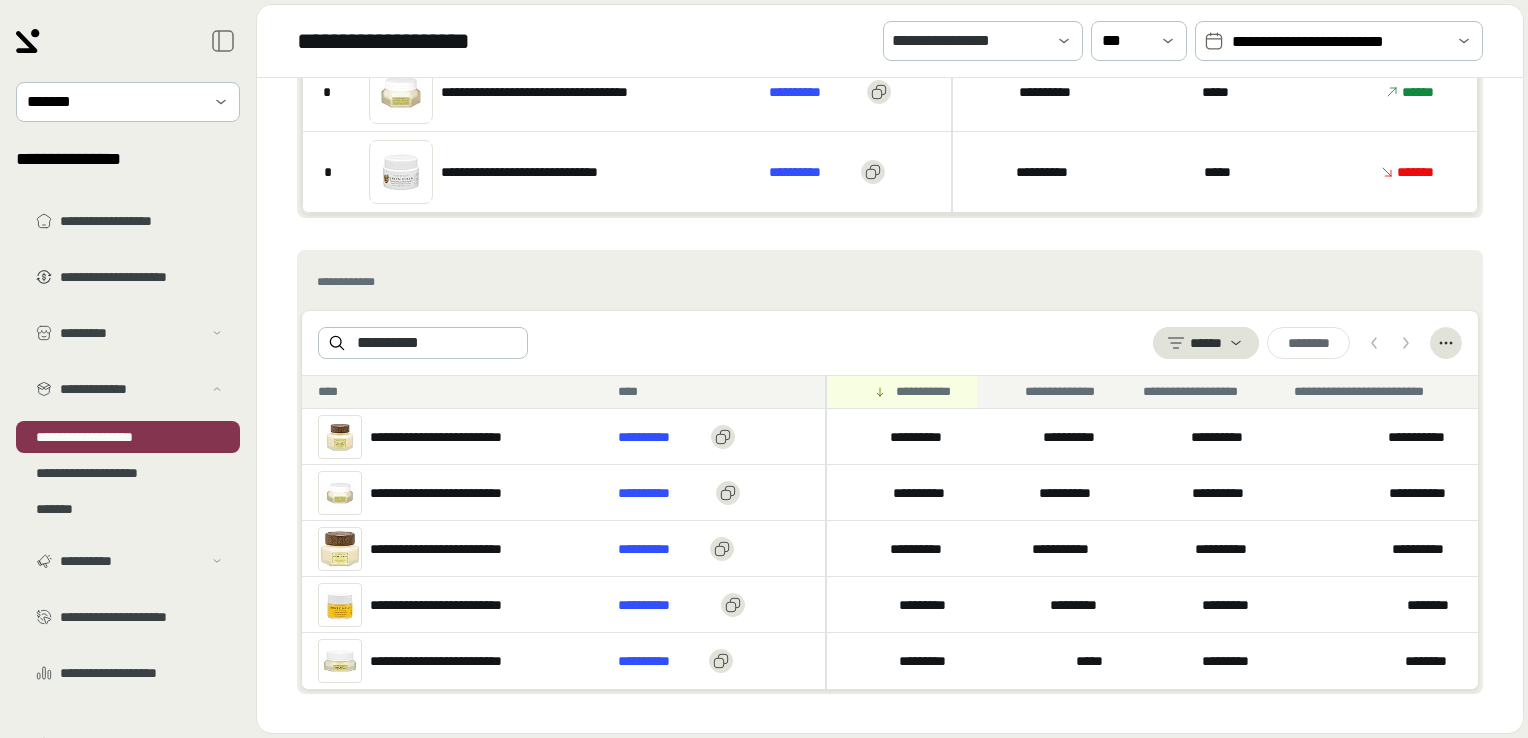 scroll, scrollTop: 550, scrollLeft: 0, axis: vertical 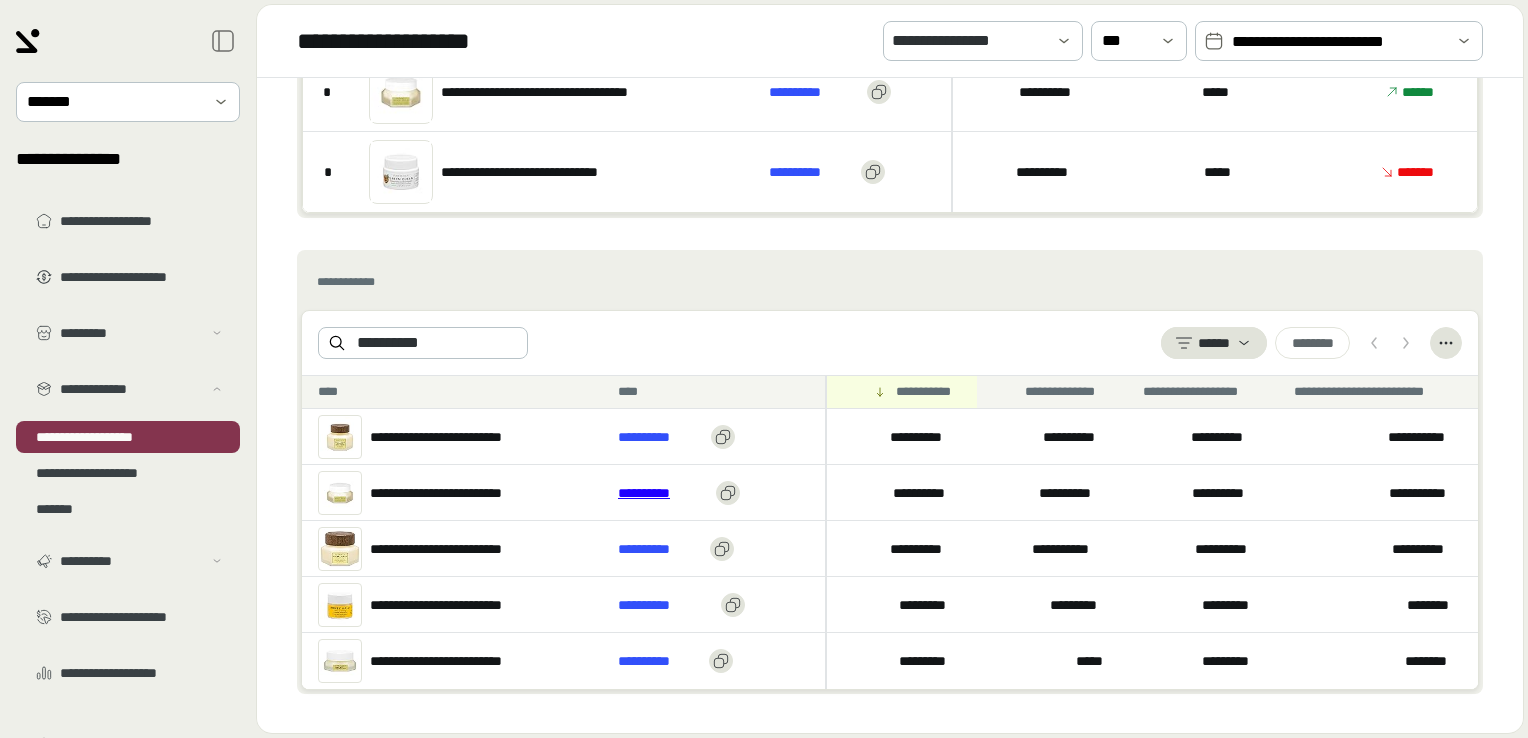 click on "**********" at bounding box center [663, 493] 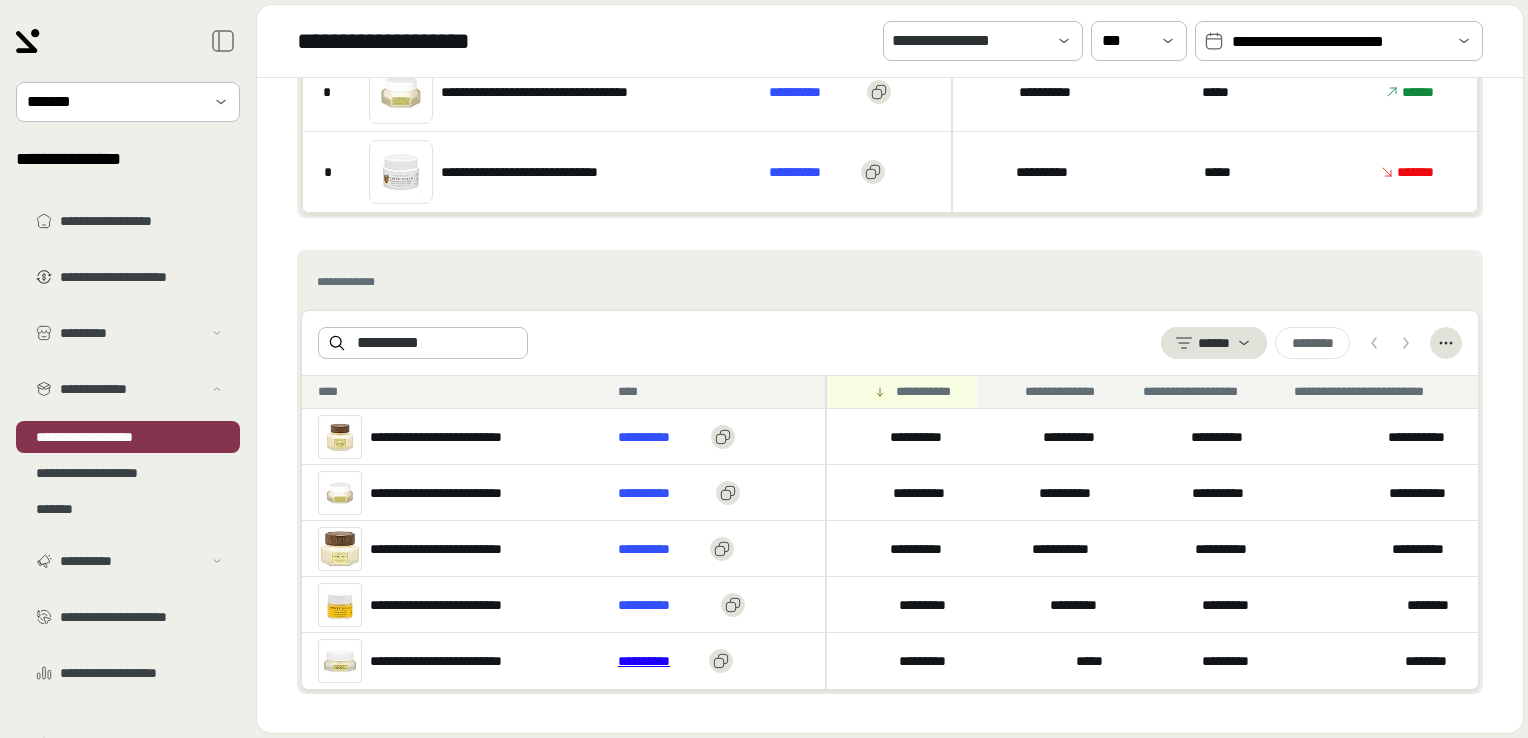 click on "**********" at bounding box center (659, 661) 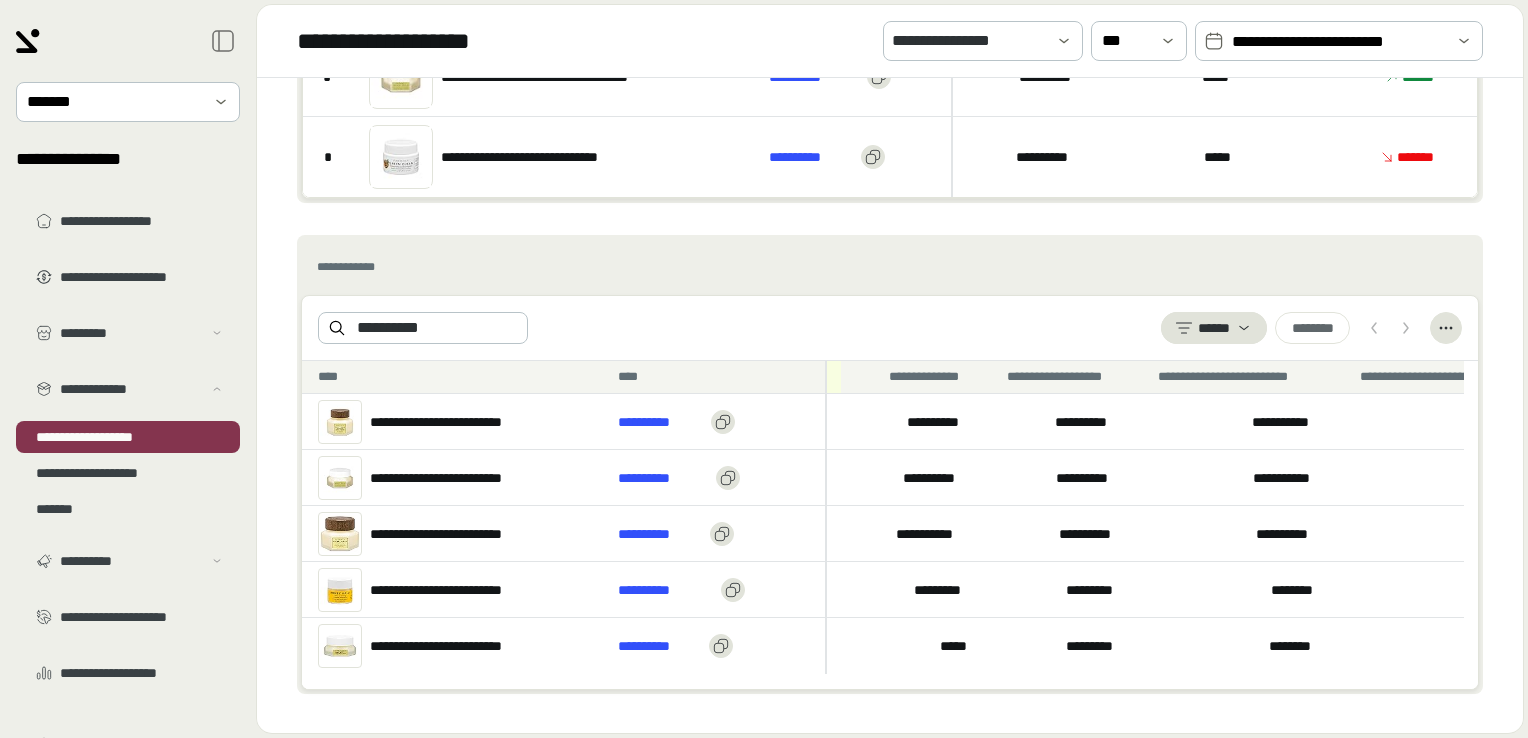 scroll, scrollTop: 0, scrollLeft: 0, axis: both 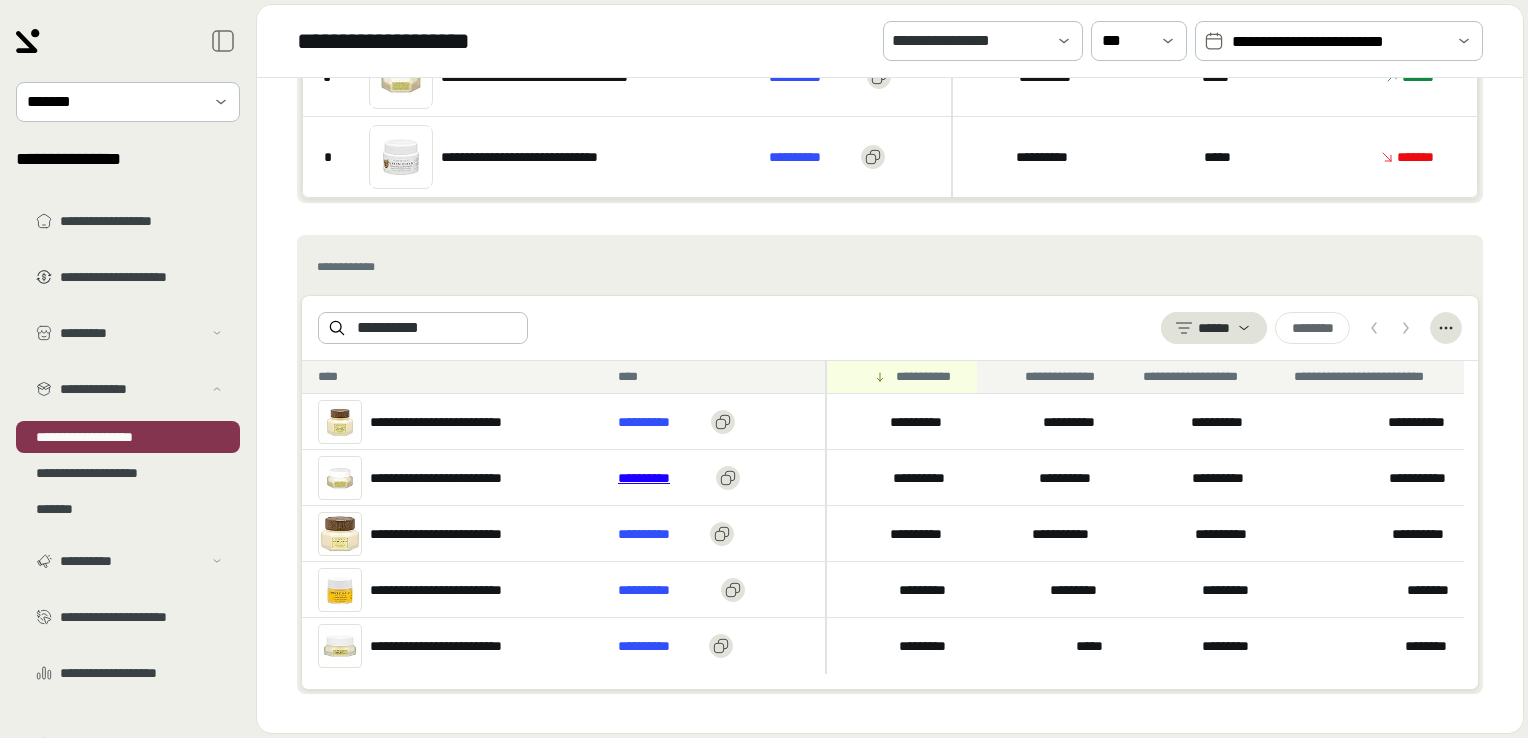 click on "**********" at bounding box center (663, 478) 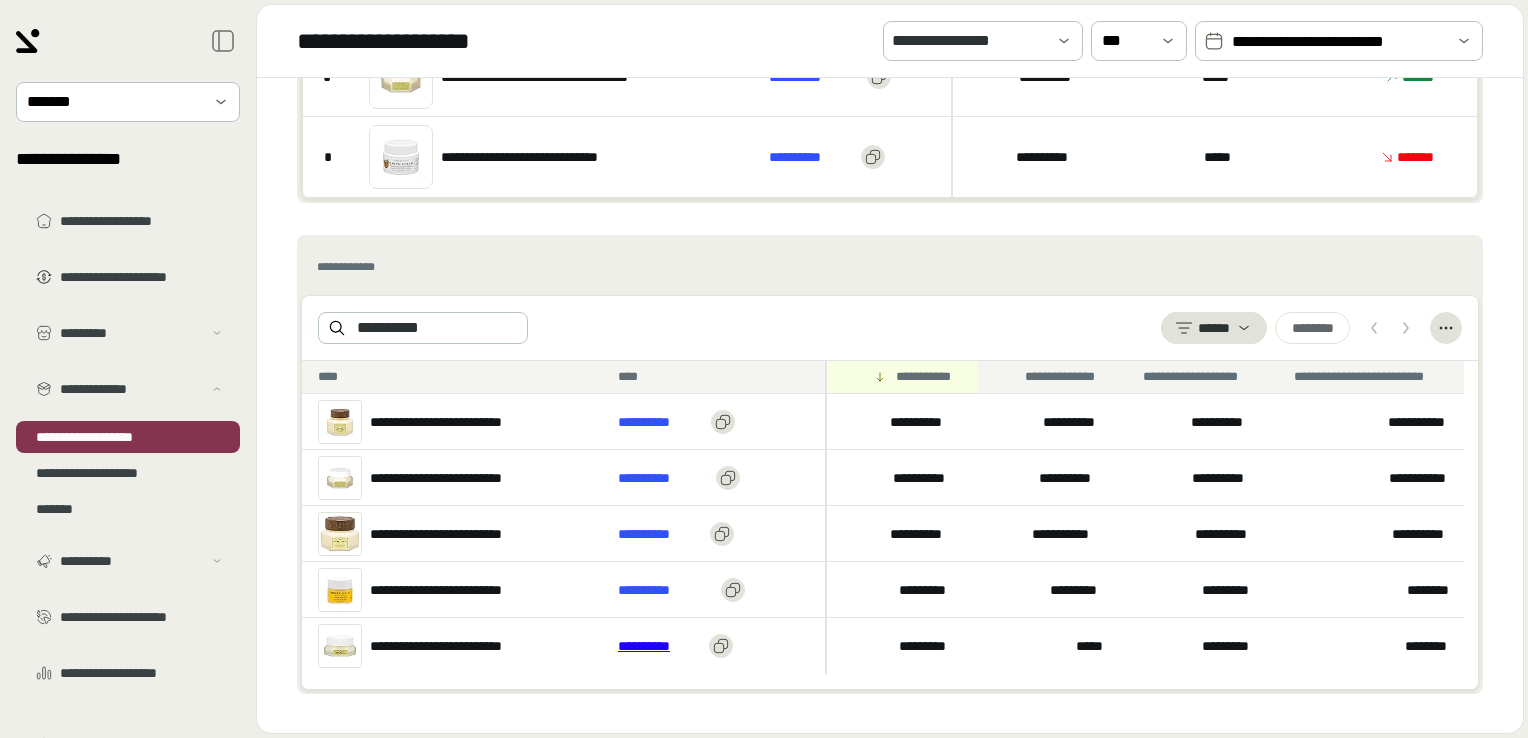 drag, startPoint x: 620, startPoint y: 649, endPoint x: 683, endPoint y: 642, distance: 63.387695 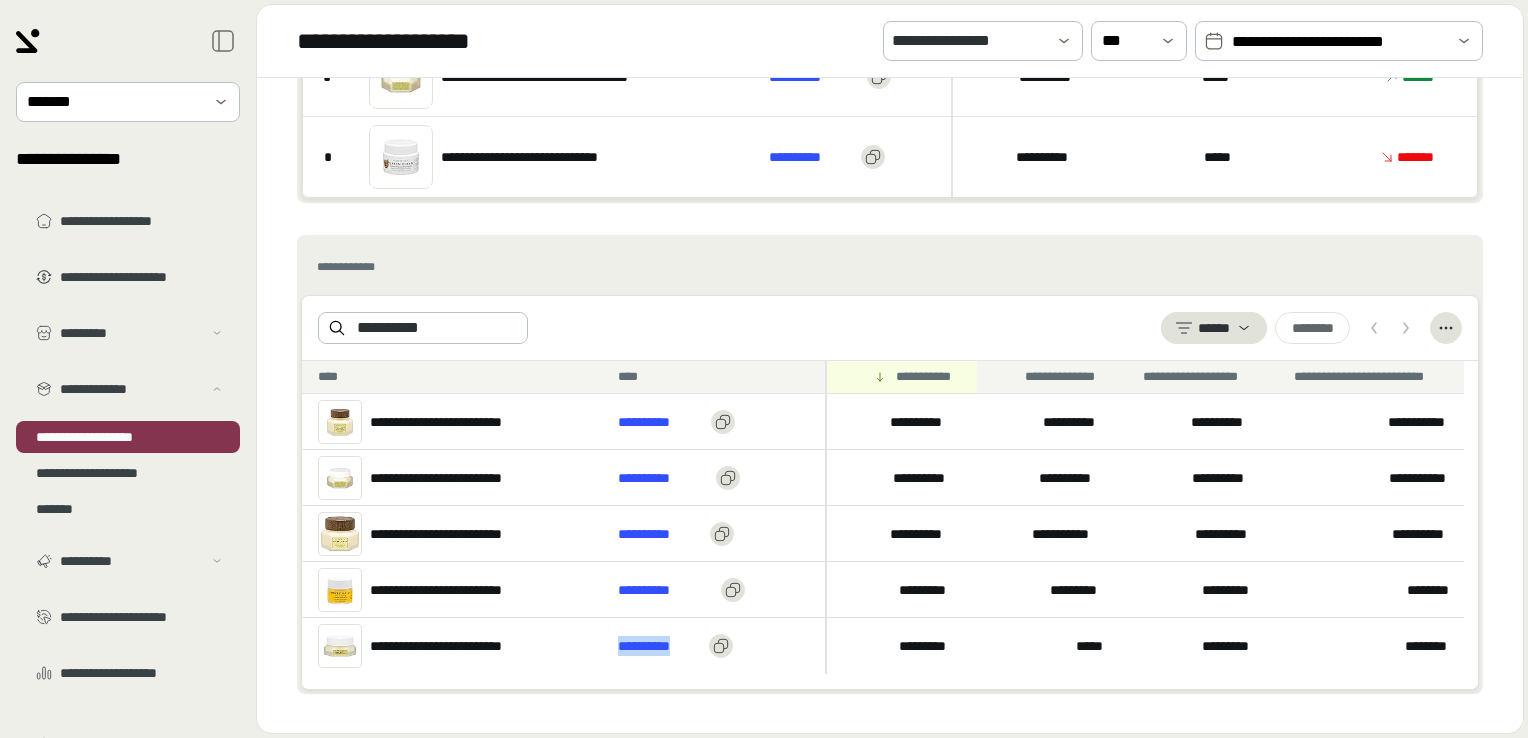drag, startPoint x: 612, startPoint y: 641, endPoint x: 703, endPoint y: 643, distance: 91.02197 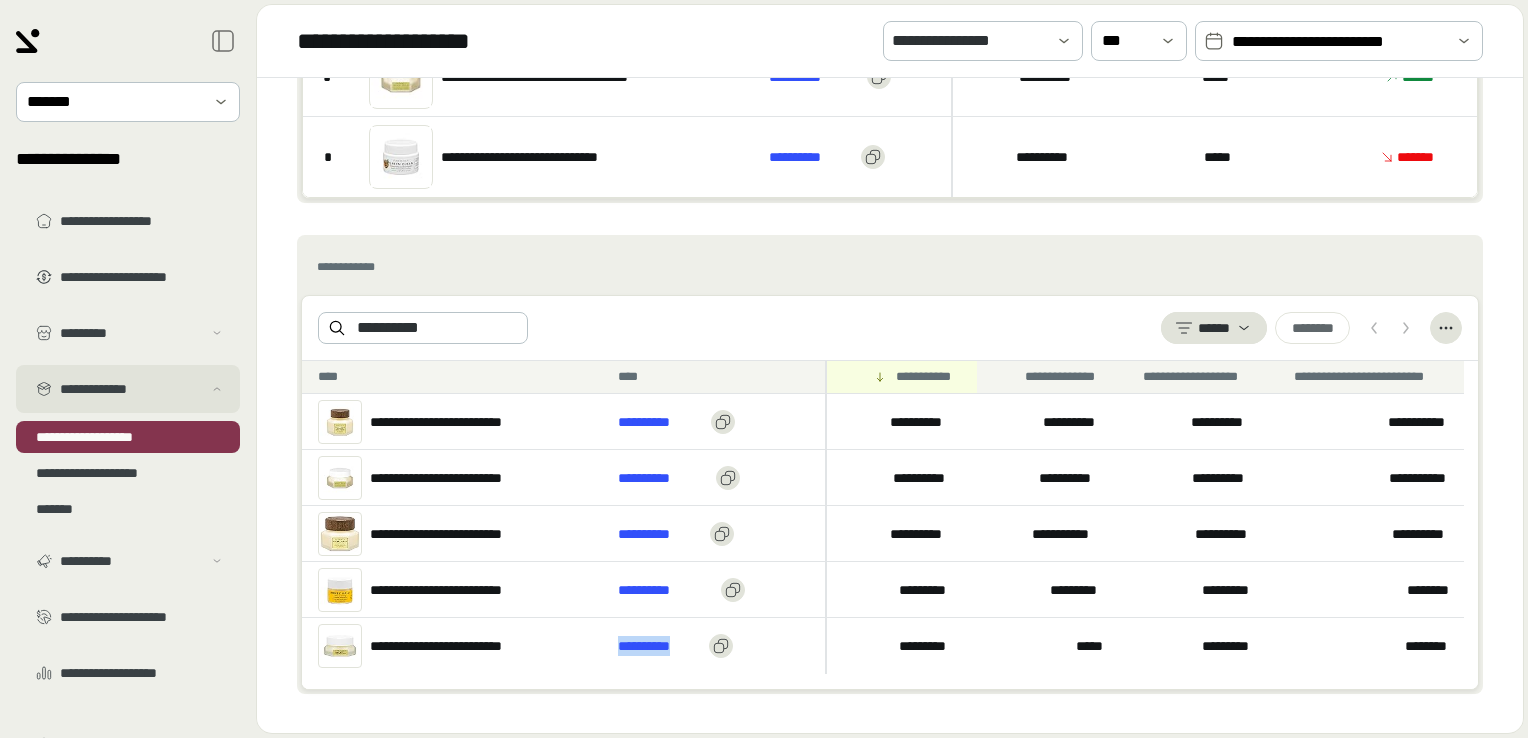 click on "**********" at bounding box center [131, 389] 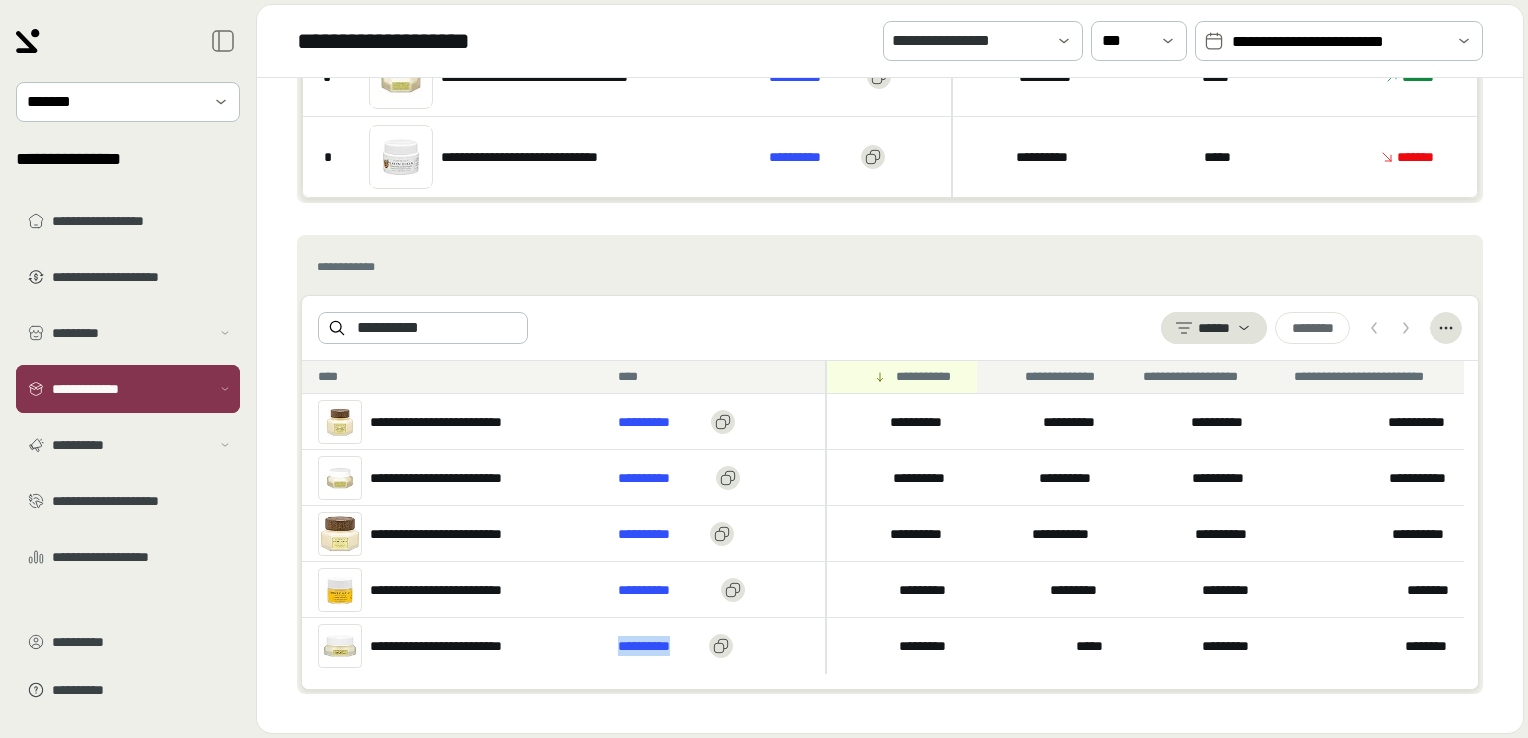 click on "**********" at bounding box center (131, 389) 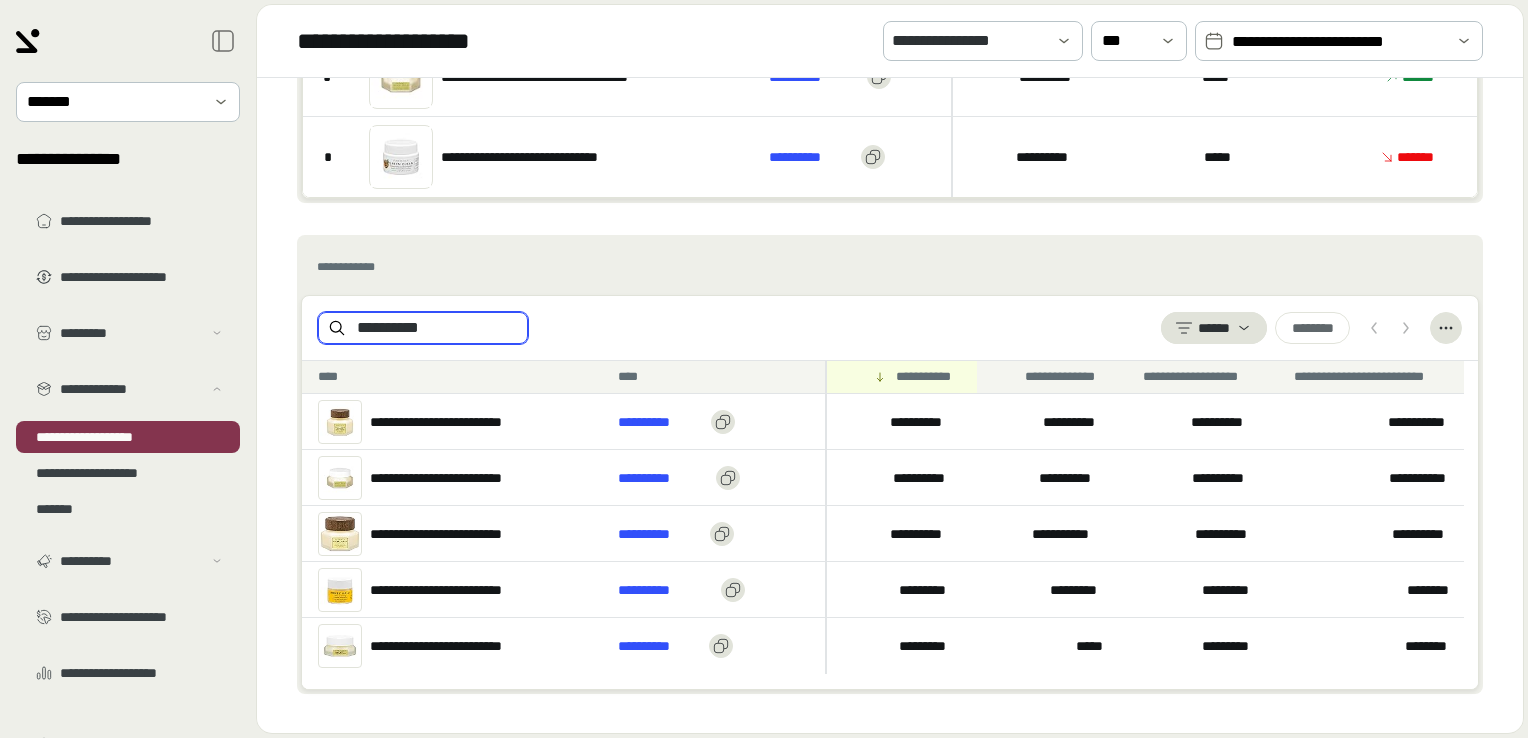 click on "**********" at bounding box center [437, 328] 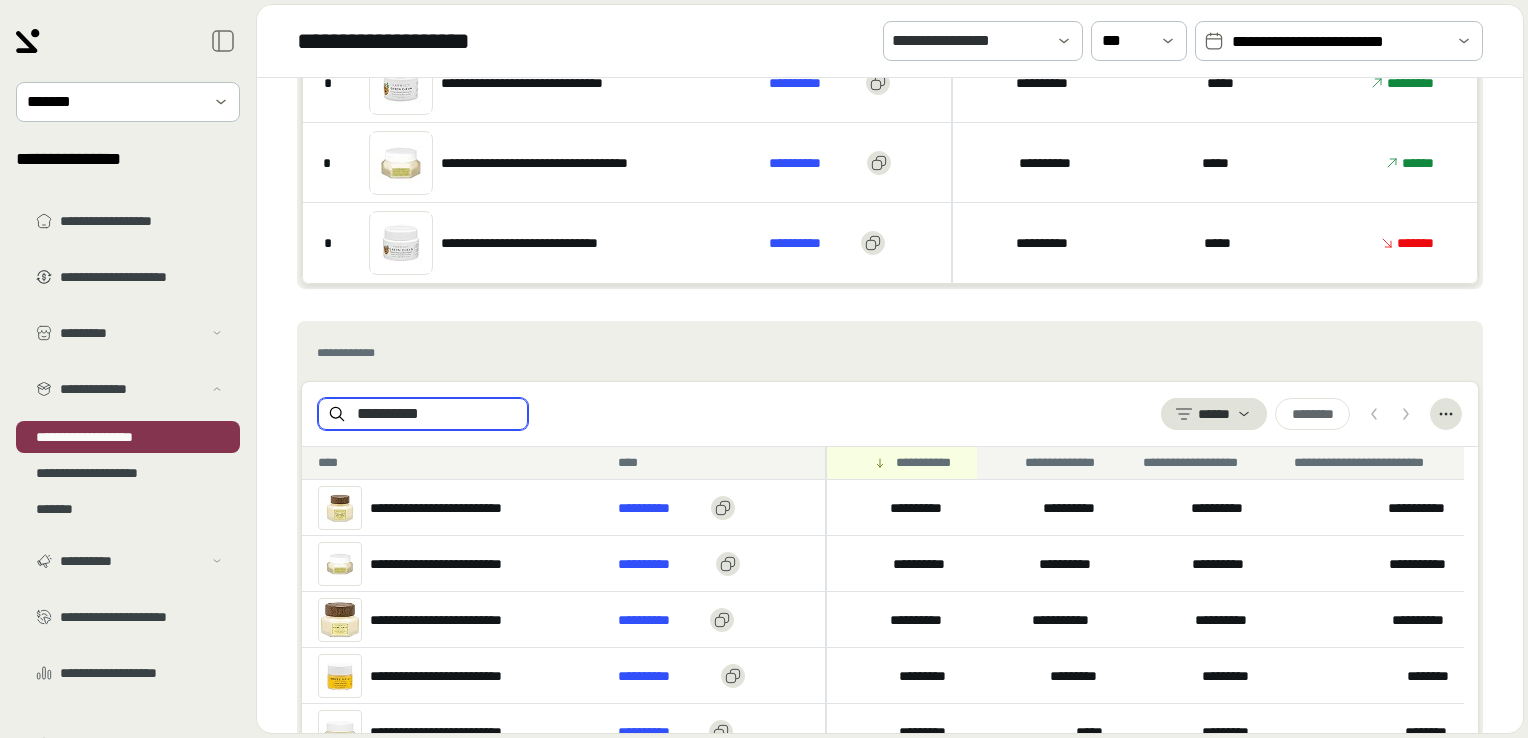 scroll, scrollTop: 550, scrollLeft: 0, axis: vertical 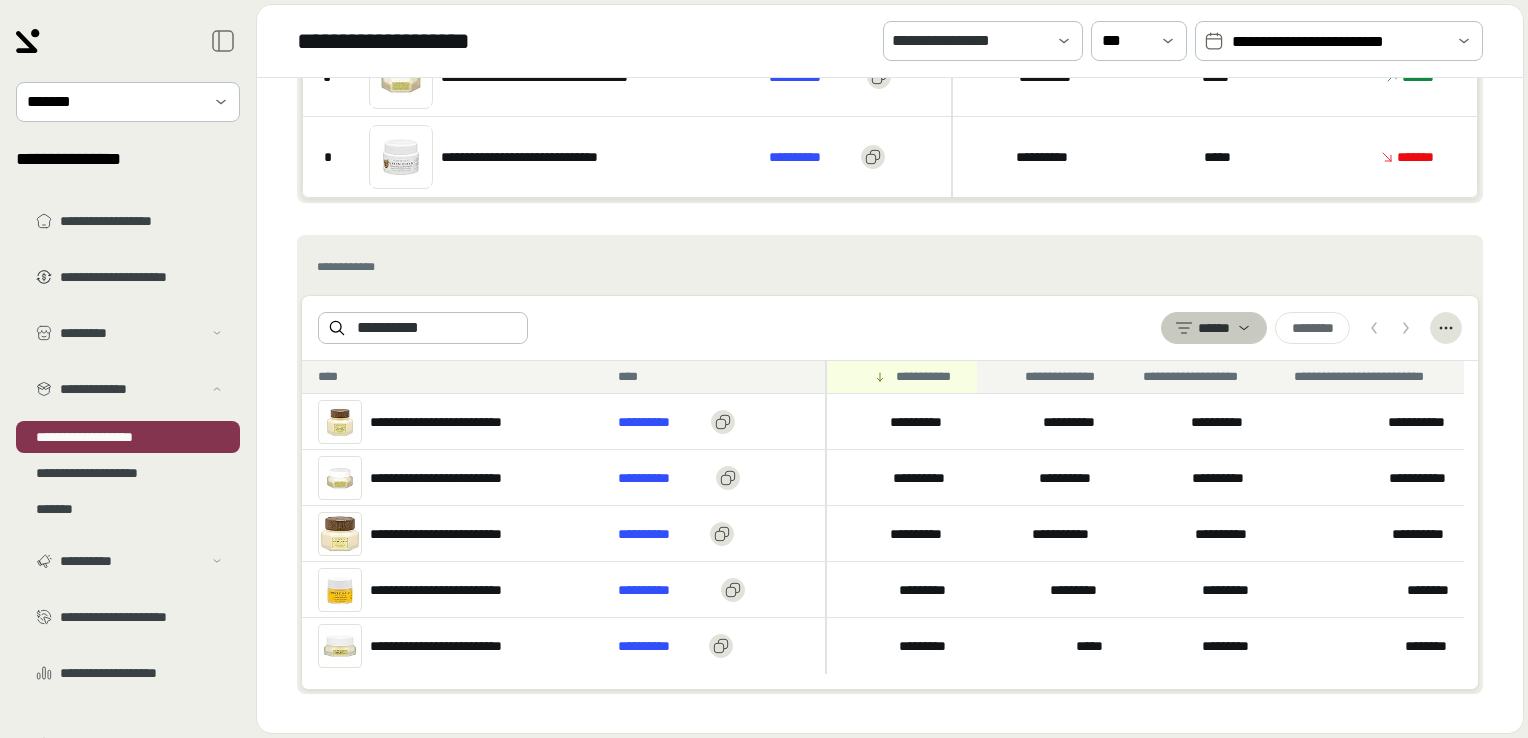 click 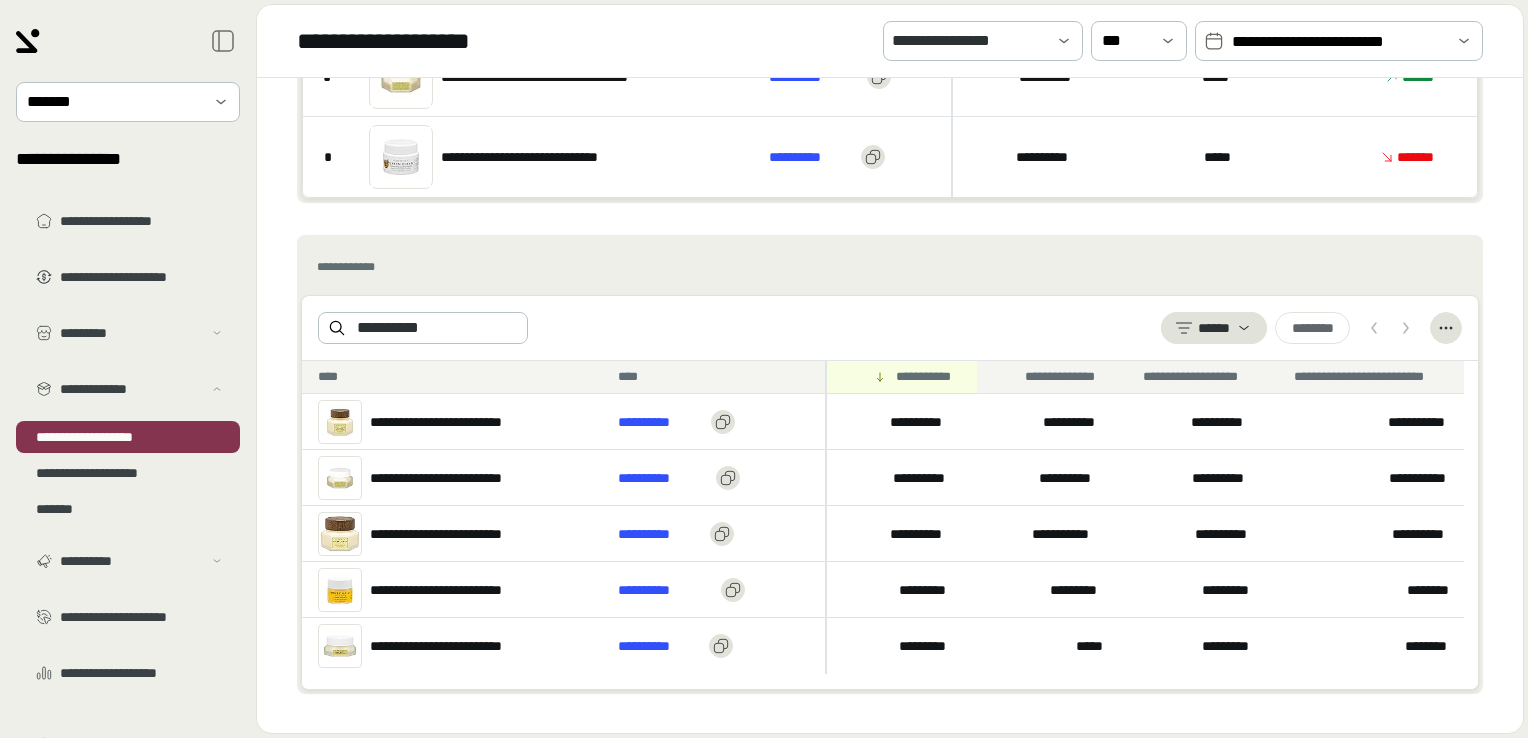 click on "**********" at bounding box center (890, 328) 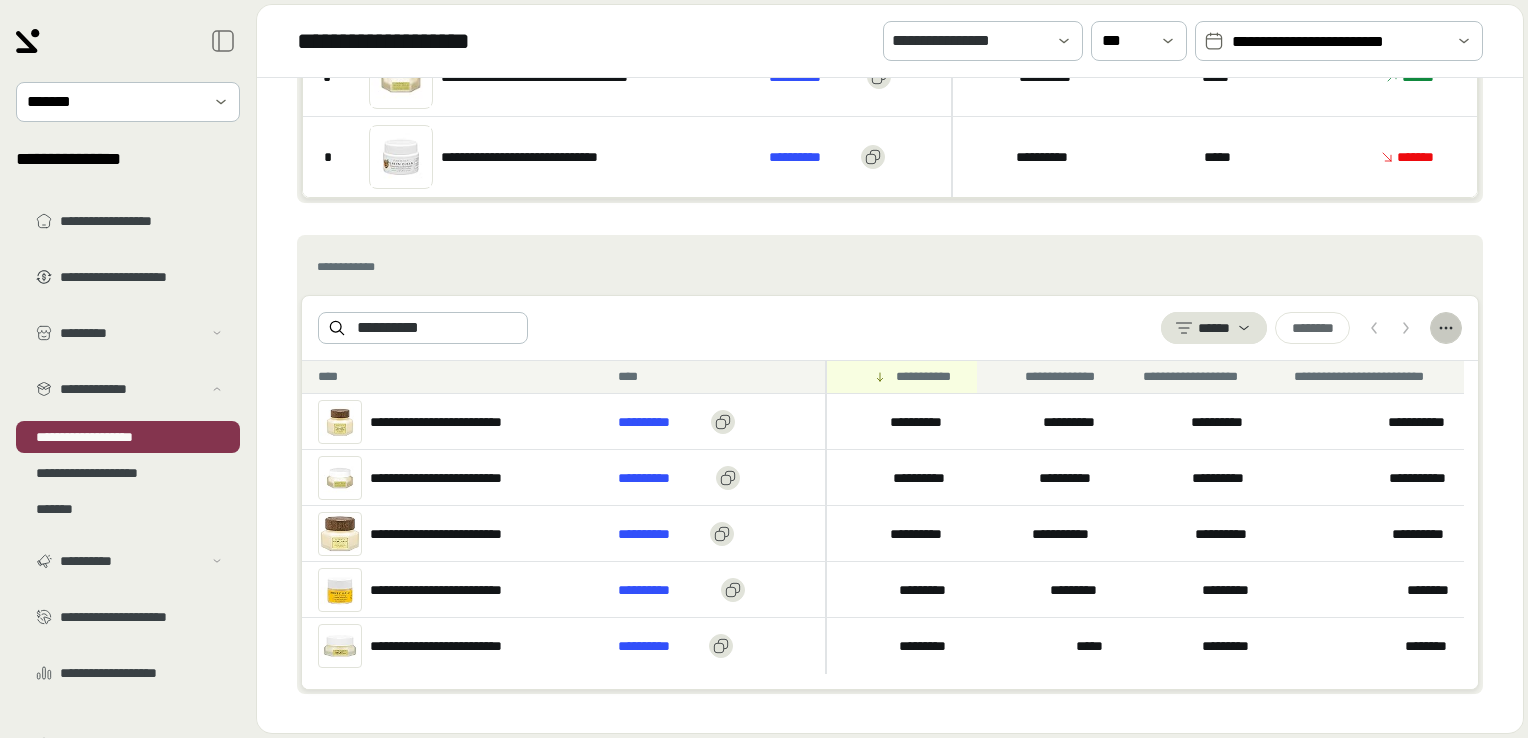 click 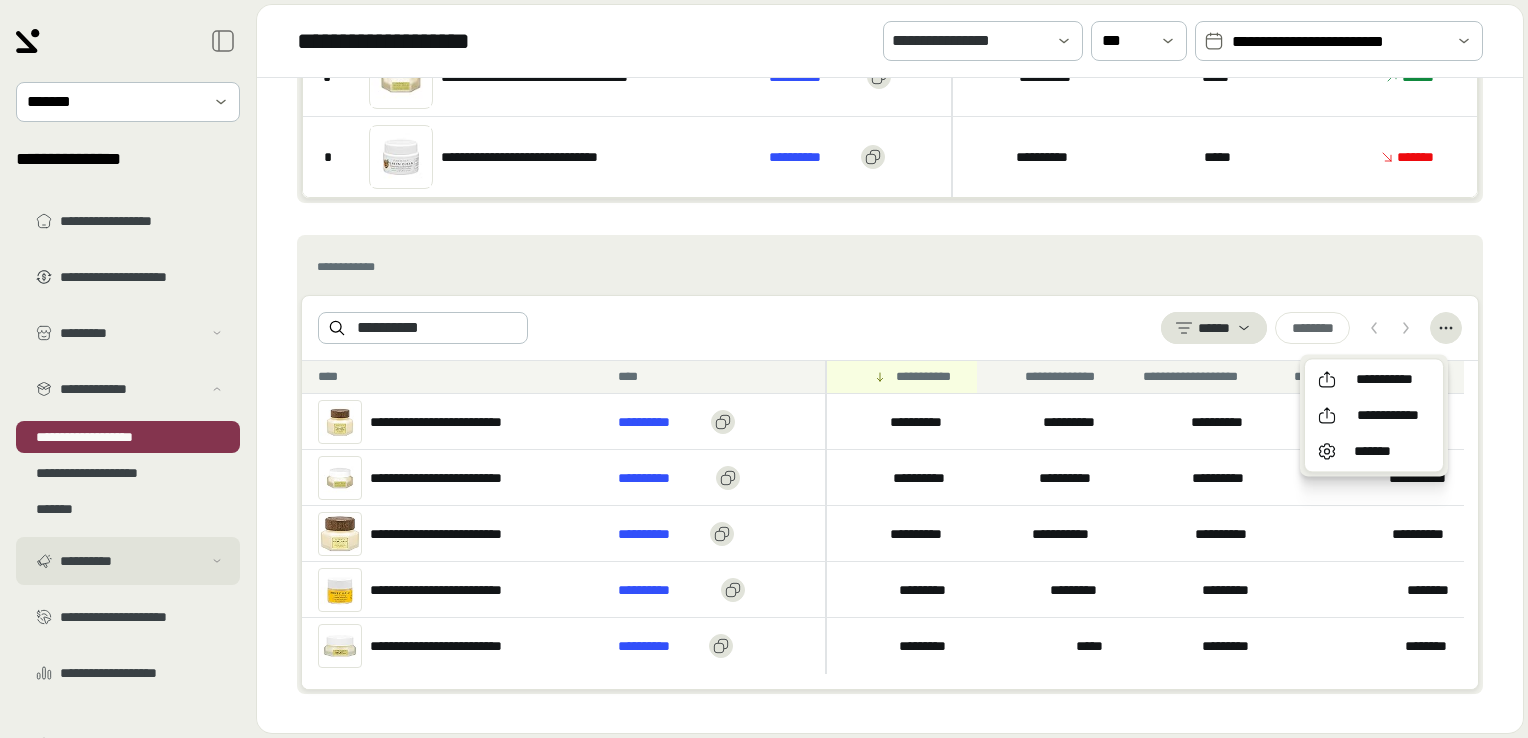 scroll, scrollTop: 102, scrollLeft: 0, axis: vertical 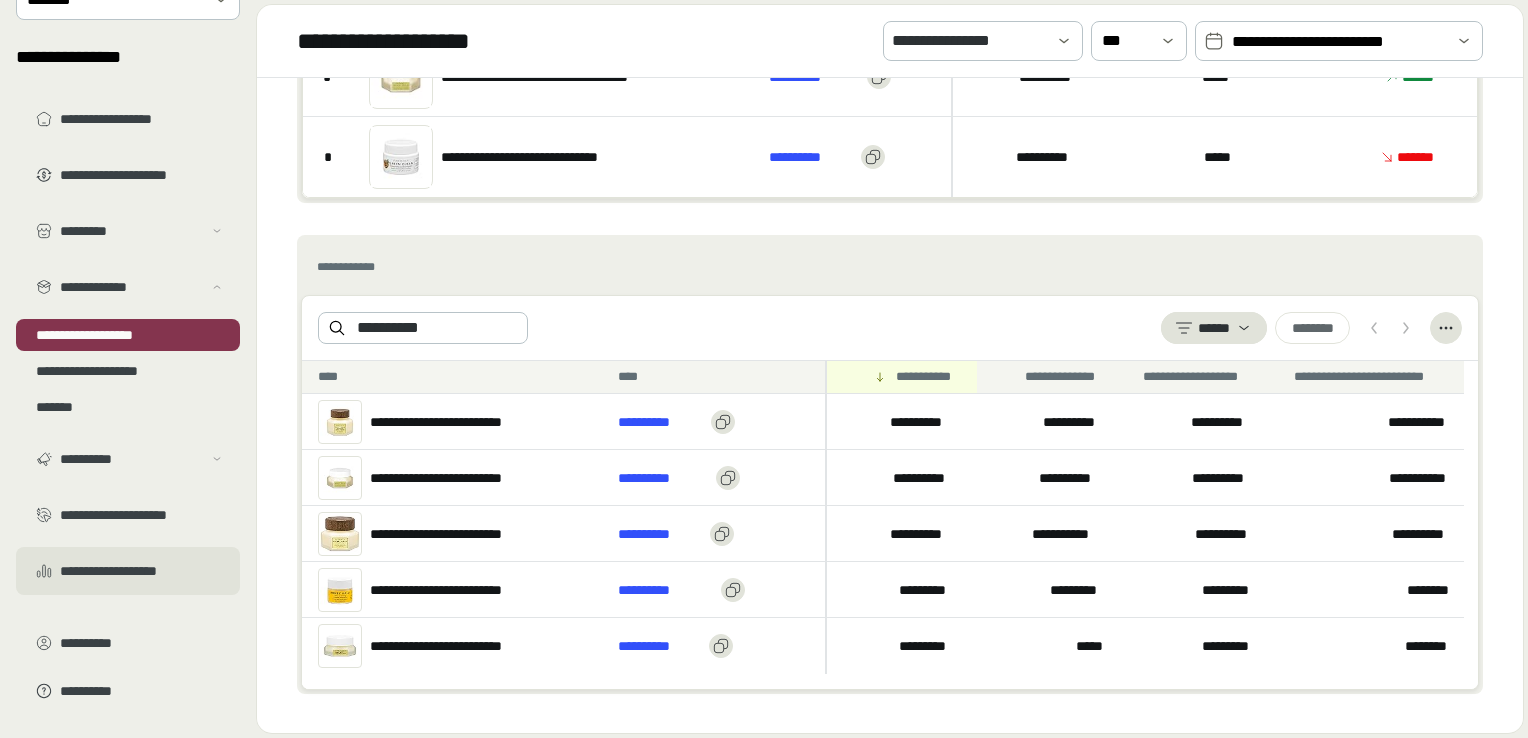 click on "**********" at bounding box center [142, 571] 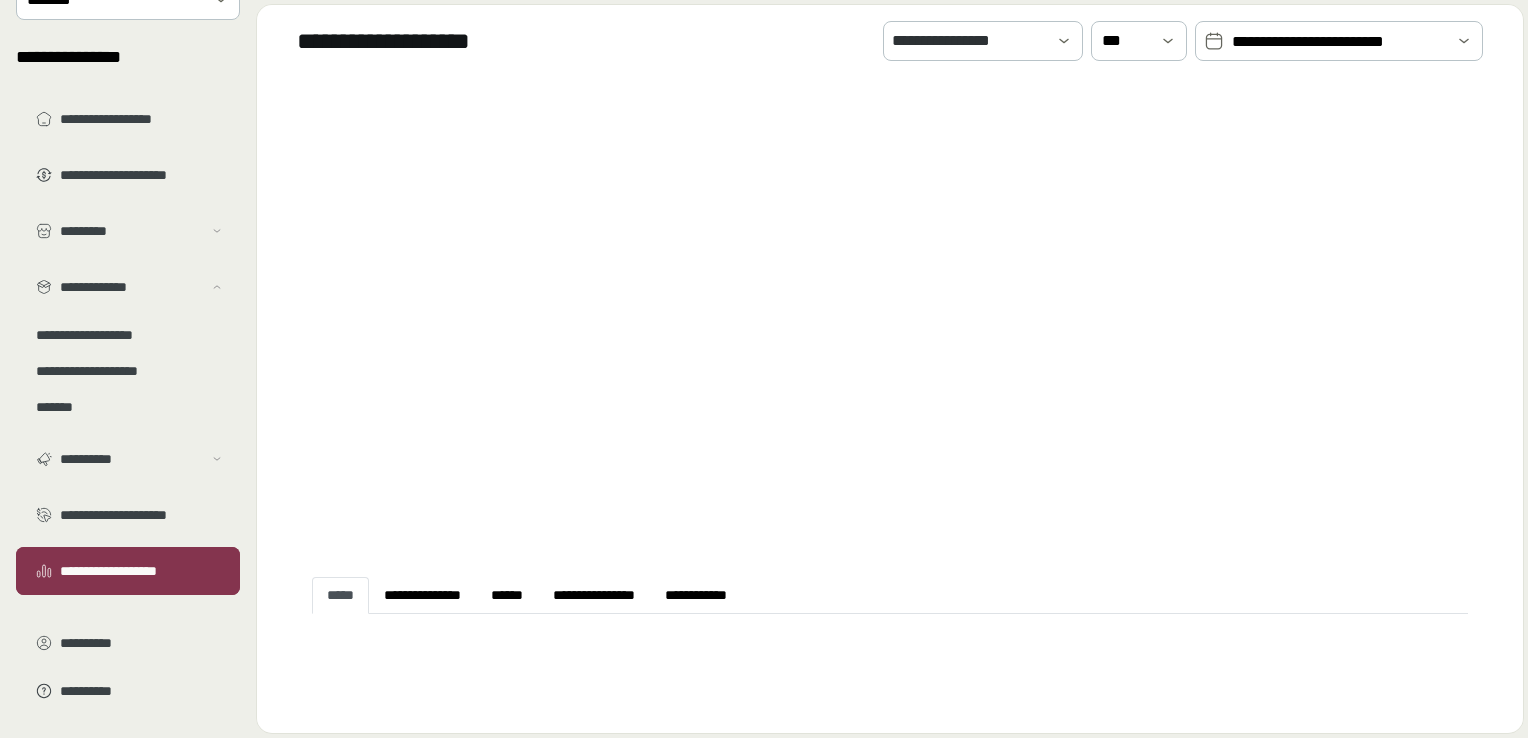 scroll, scrollTop: 0, scrollLeft: 0, axis: both 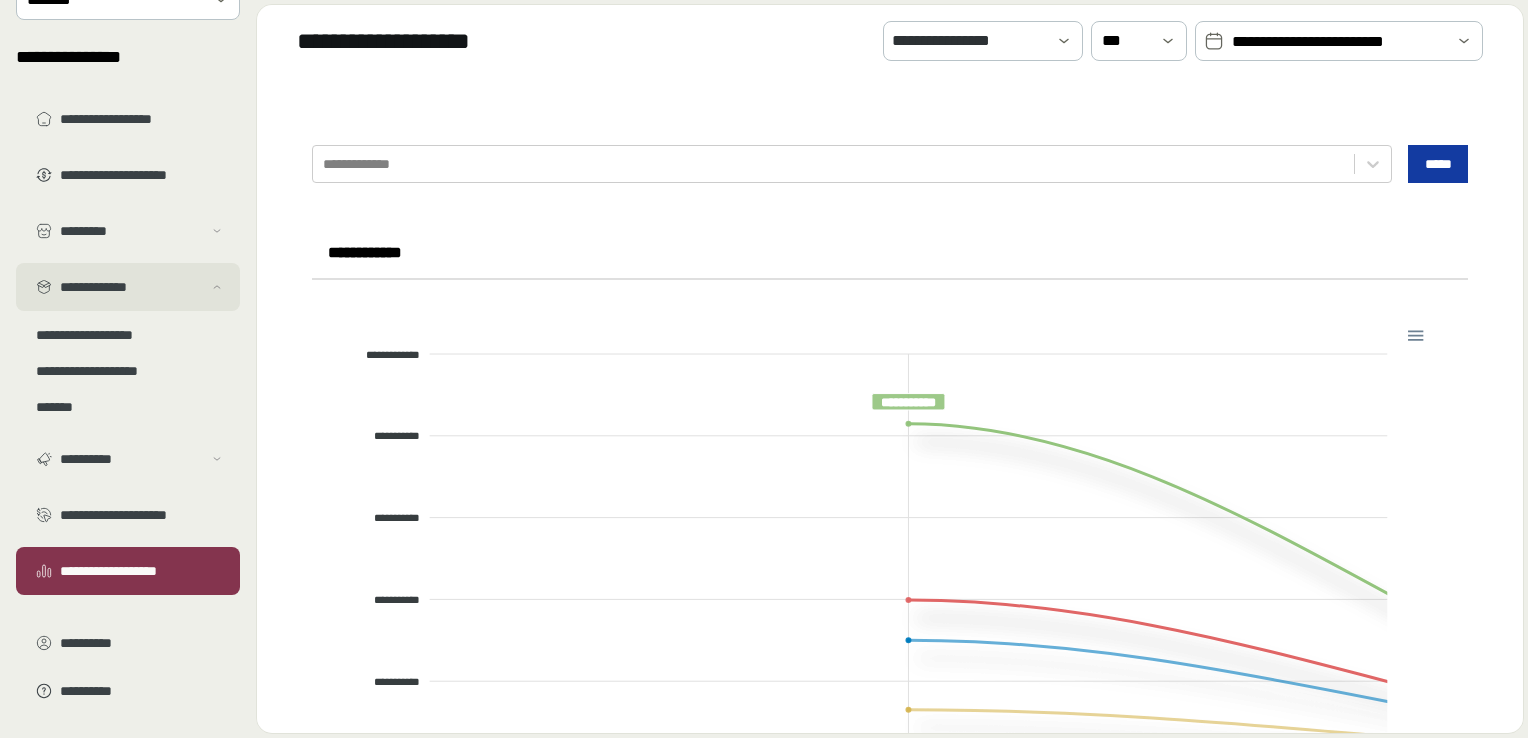 click on "**********" at bounding box center (131, 287) 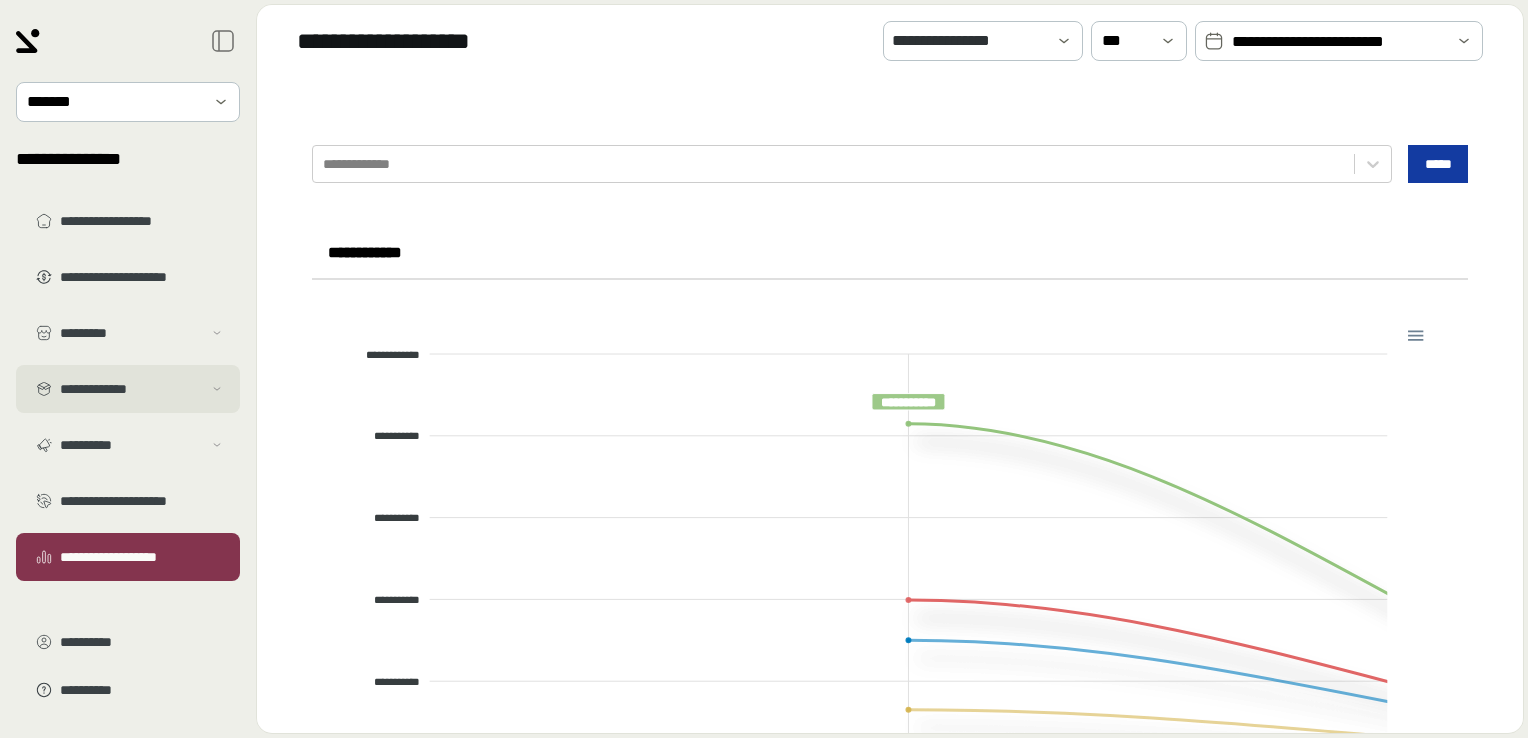 scroll, scrollTop: 0, scrollLeft: 0, axis: both 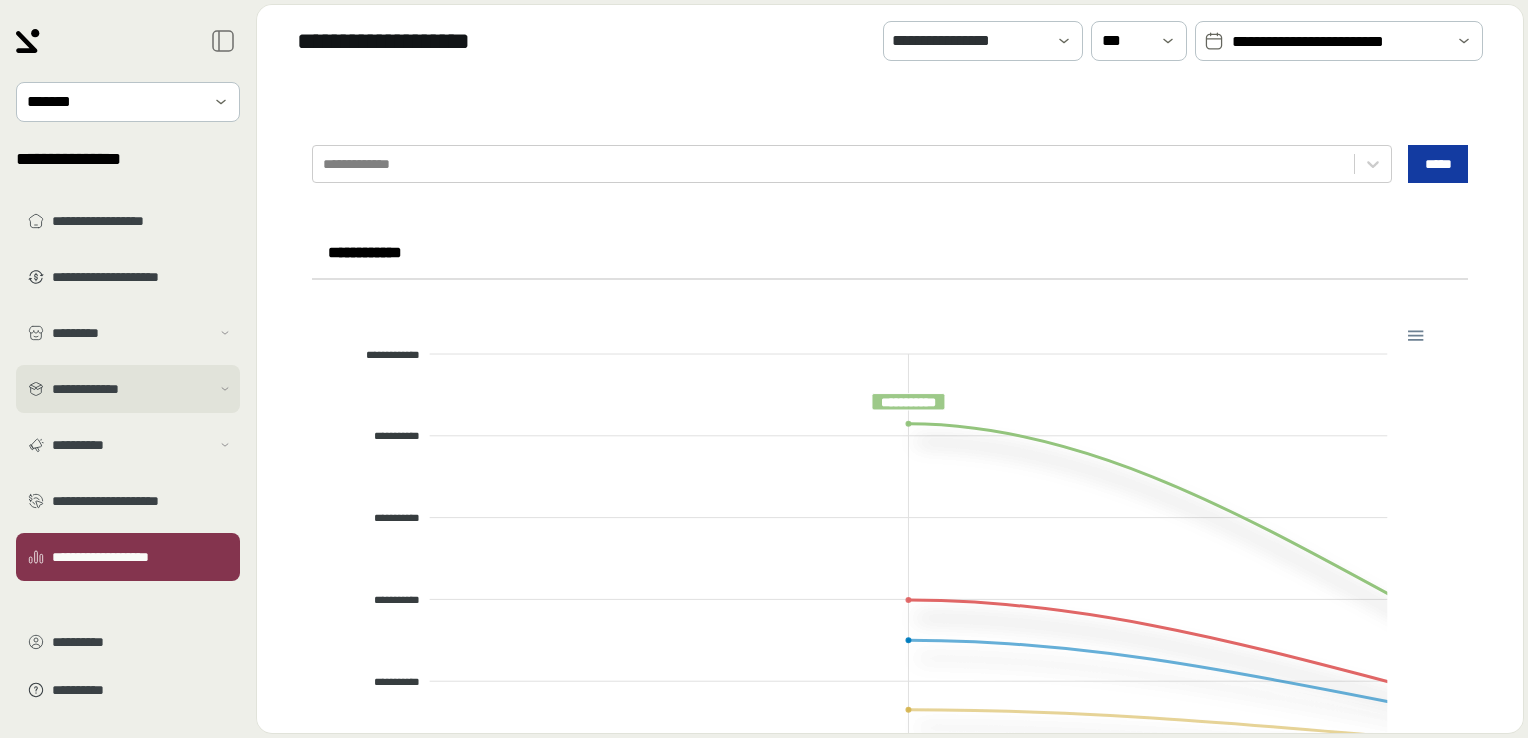 click on "**********" at bounding box center [131, 389] 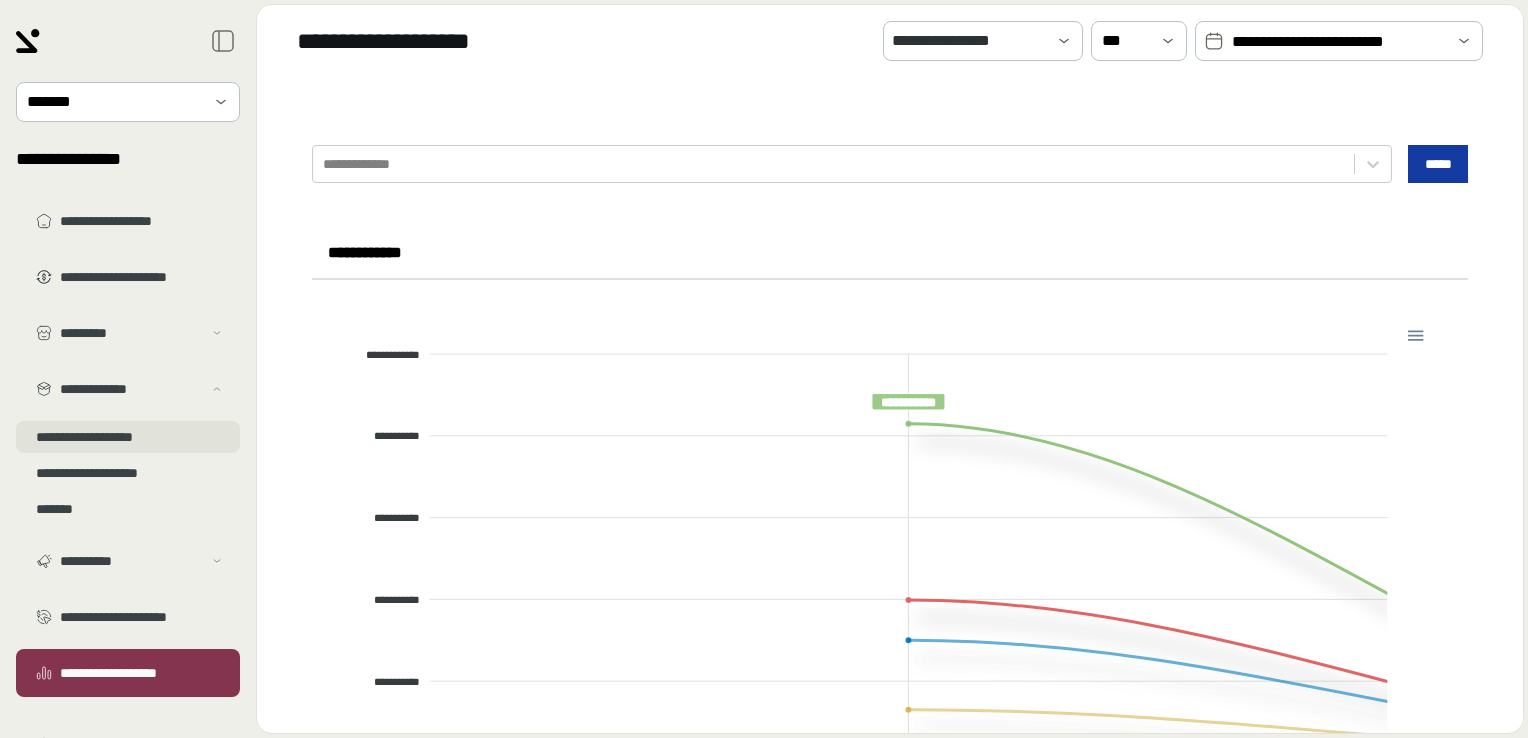 click on "**********" at bounding box center (128, 437) 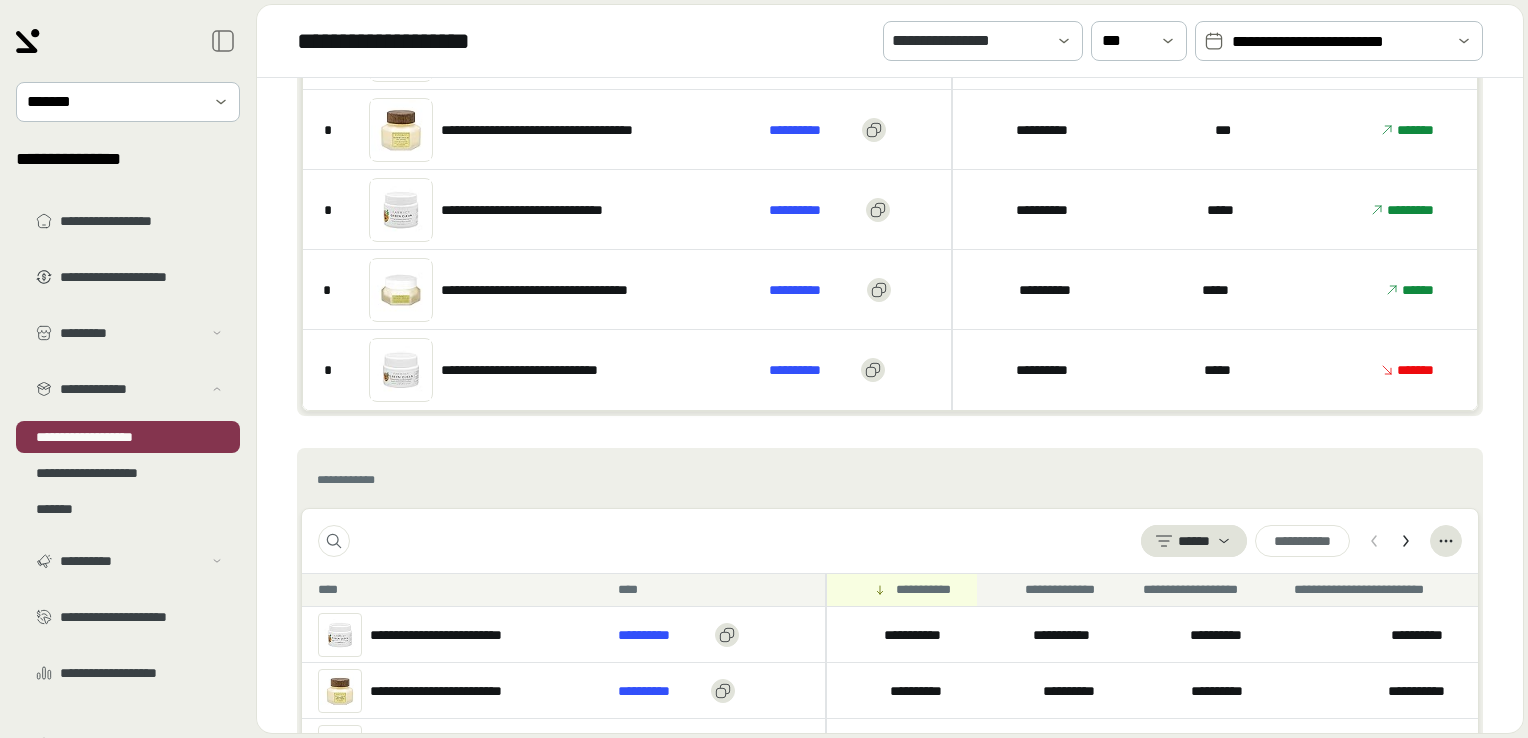 scroll, scrollTop: 323, scrollLeft: 0, axis: vertical 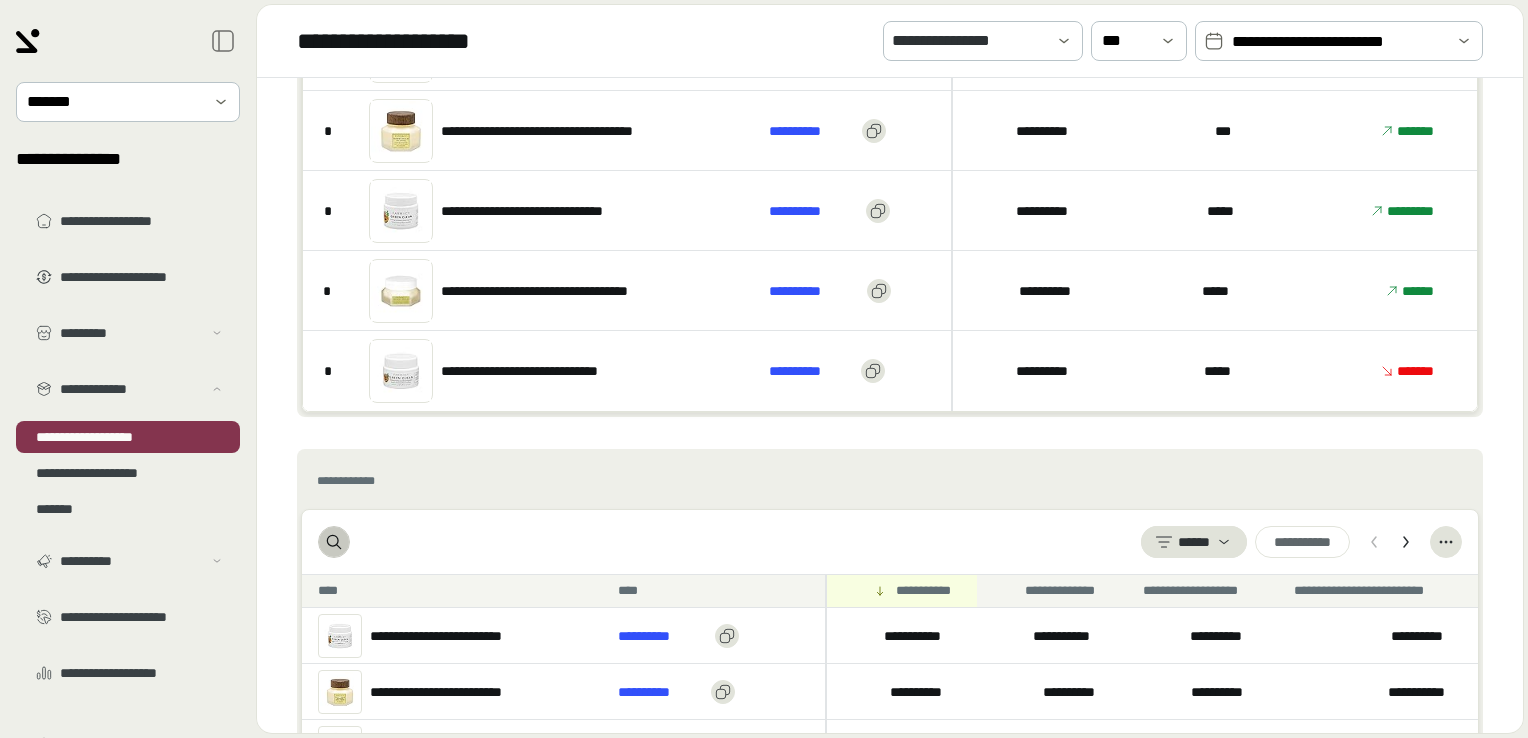 click 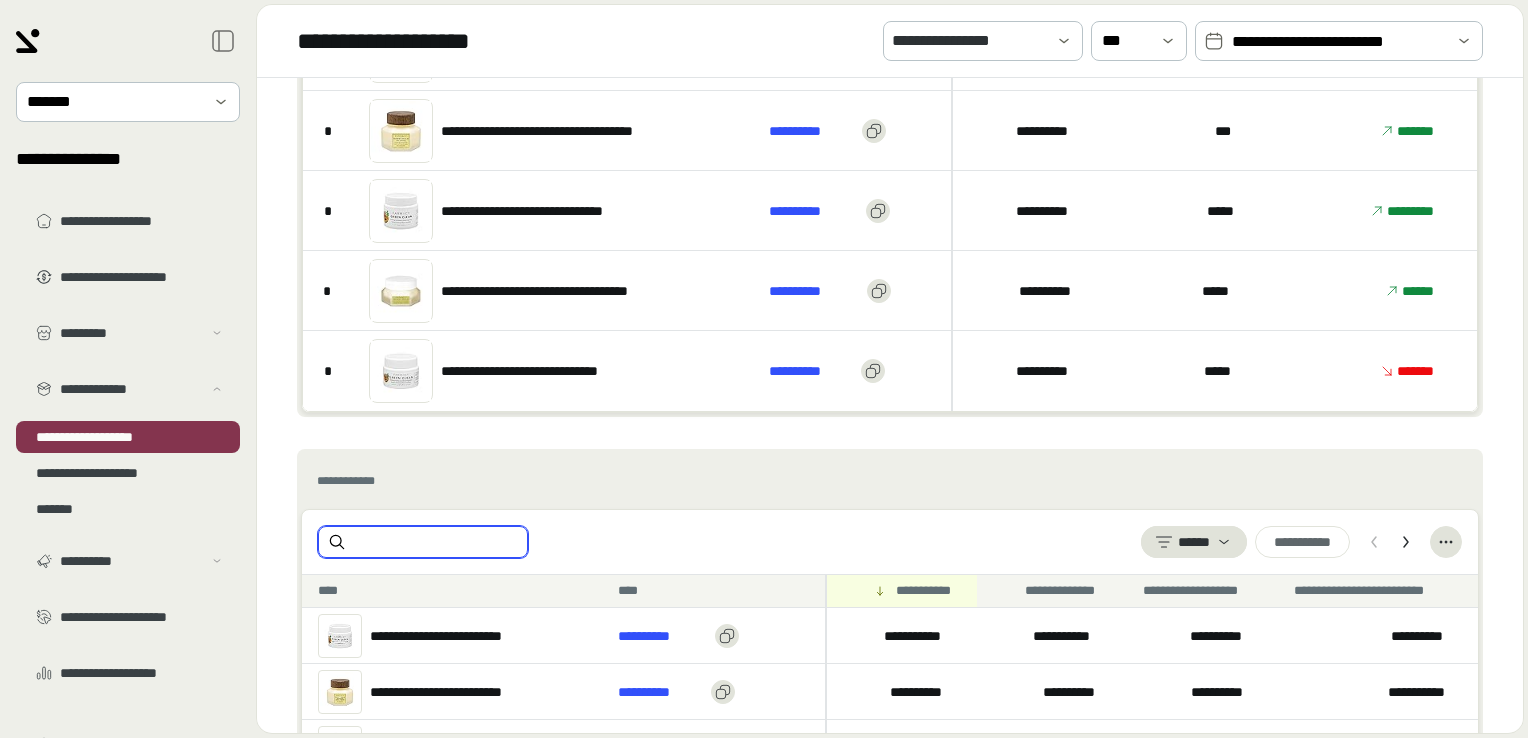 paste on "**********" 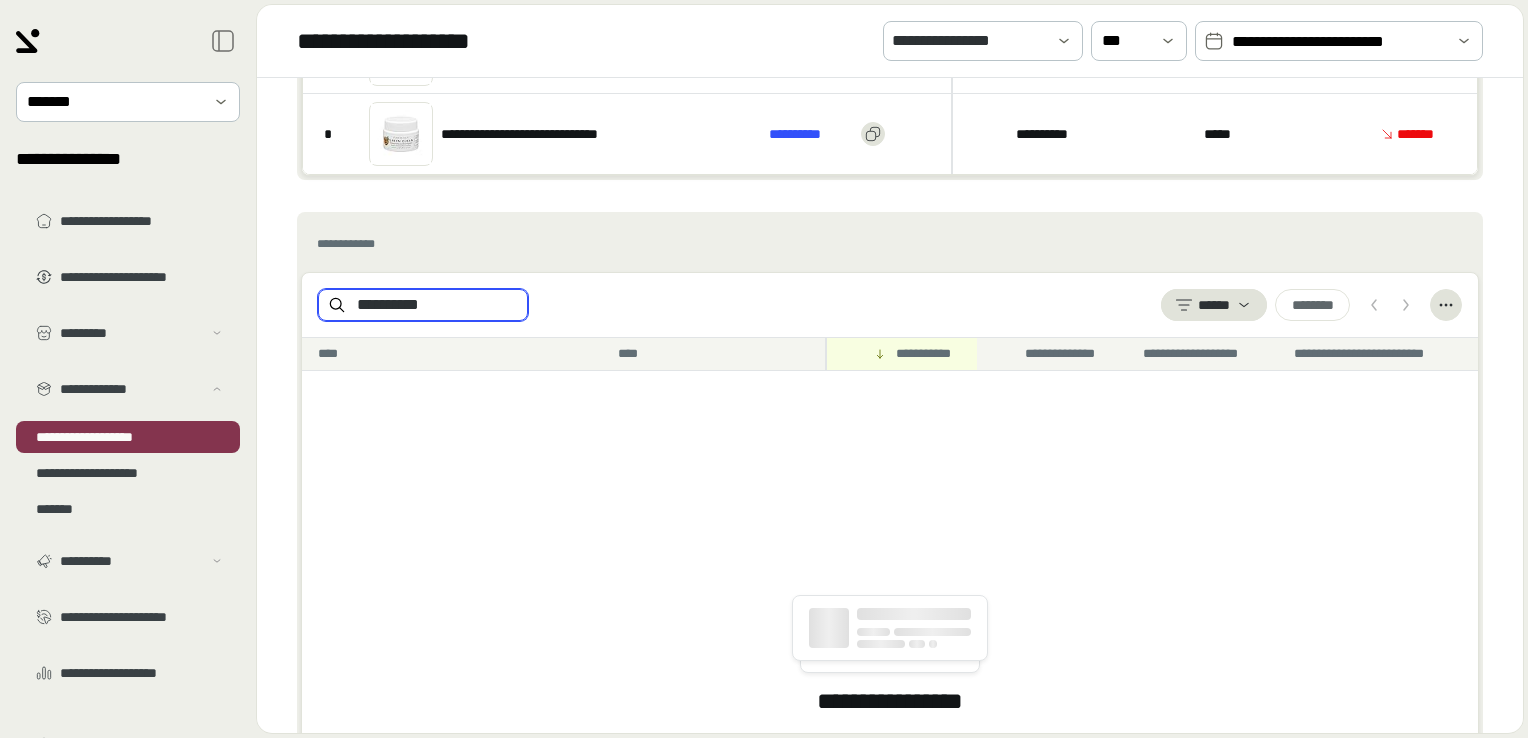 scroll, scrollTop: 473, scrollLeft: 0, axis: vertical 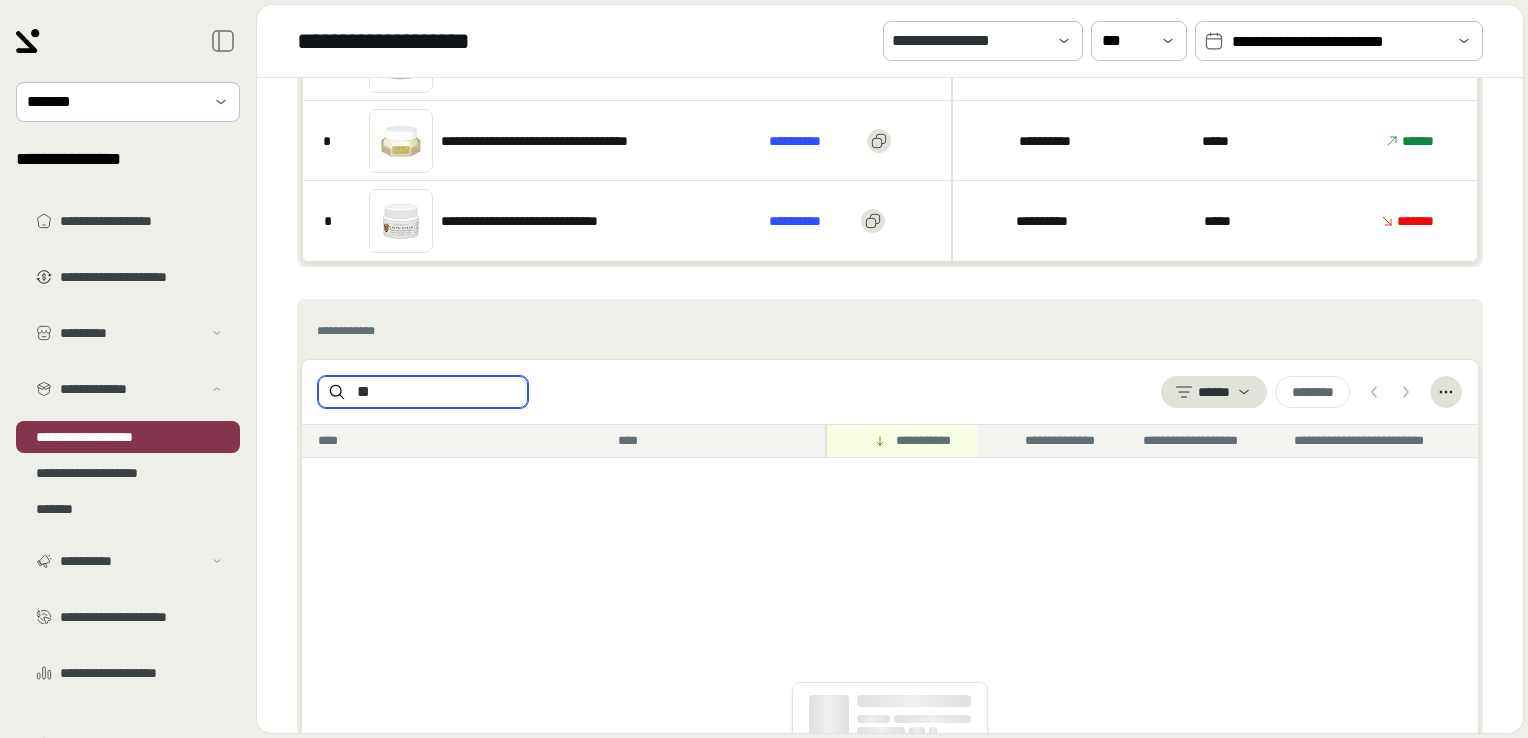 type on "*" 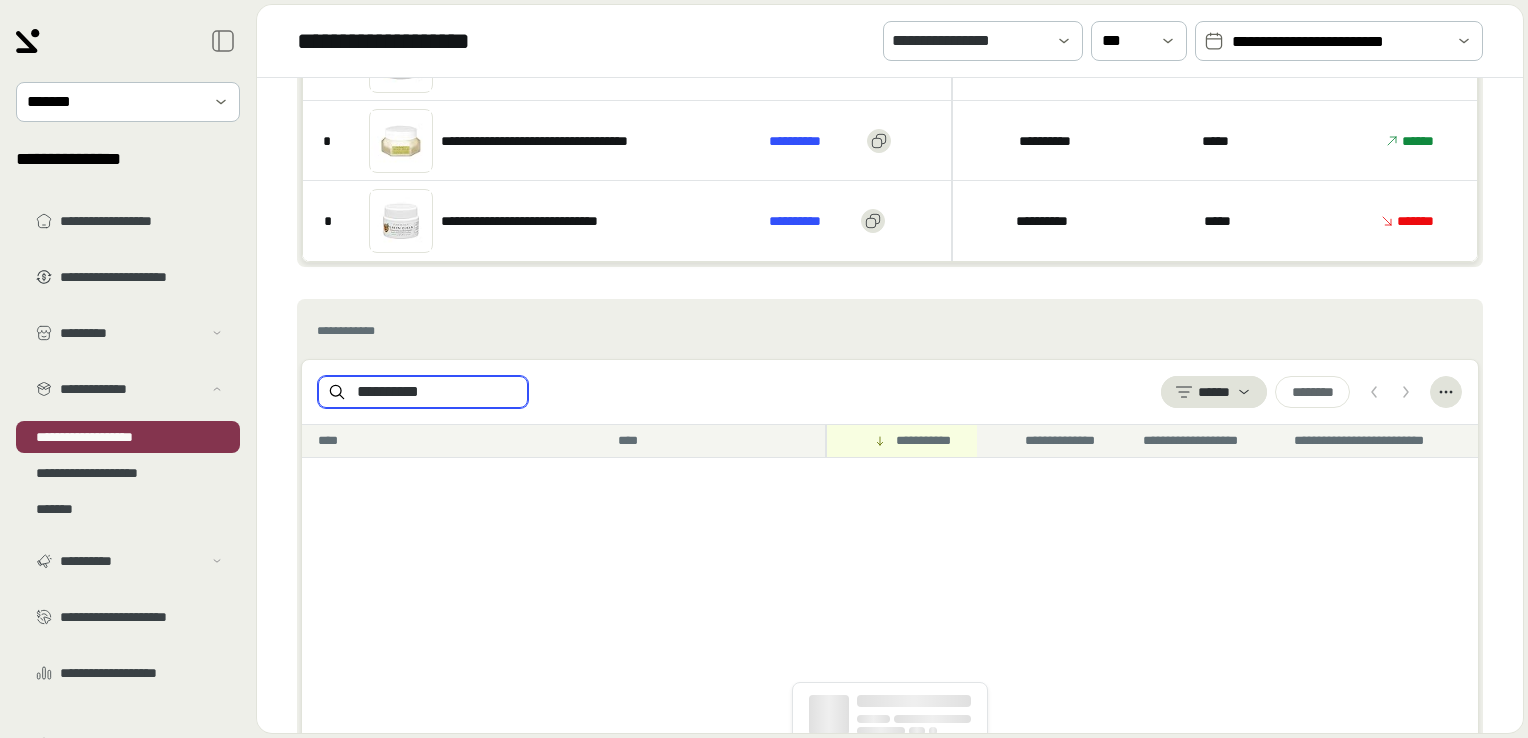 type on "**********" 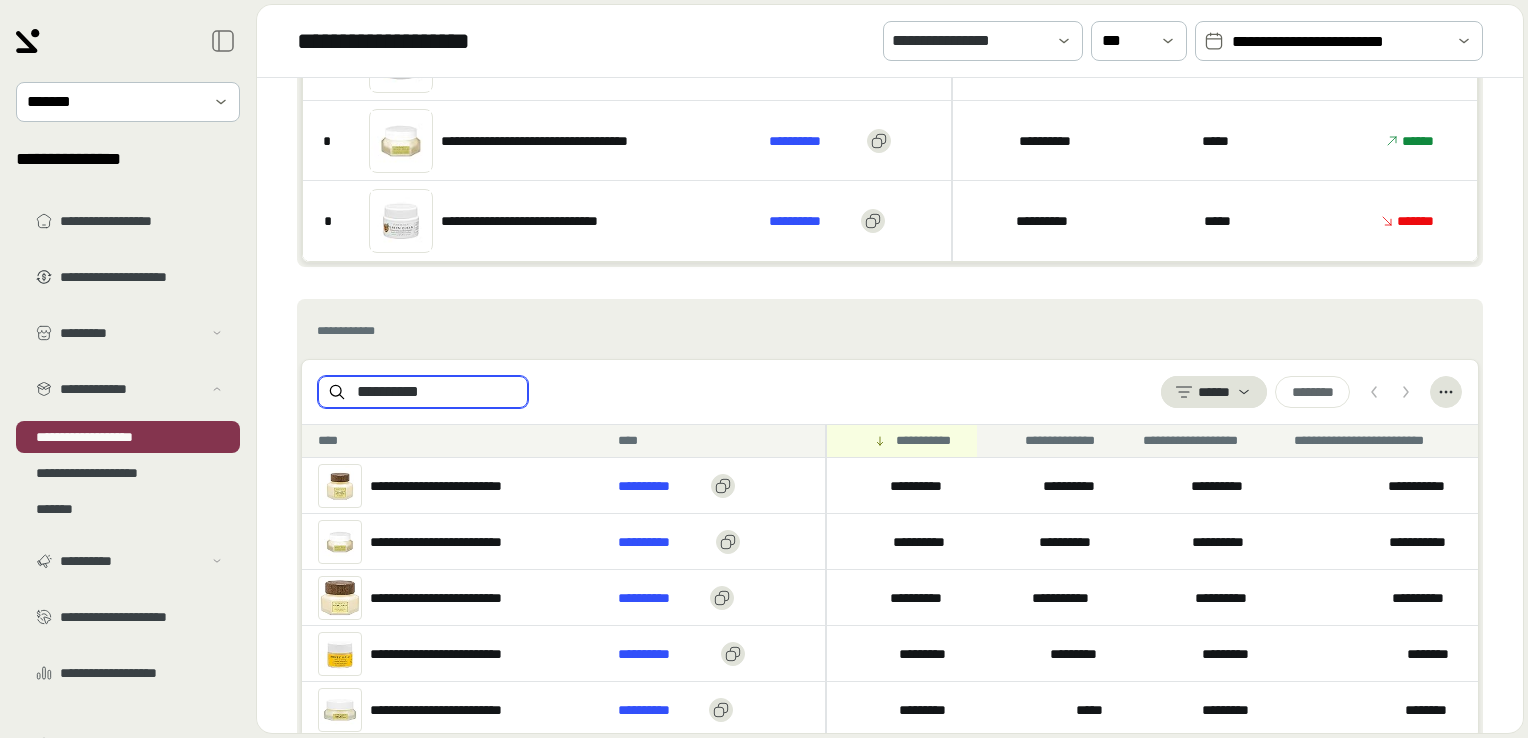 scroll, scrollTop: 550, scrollLeft: 0, axis: vertical 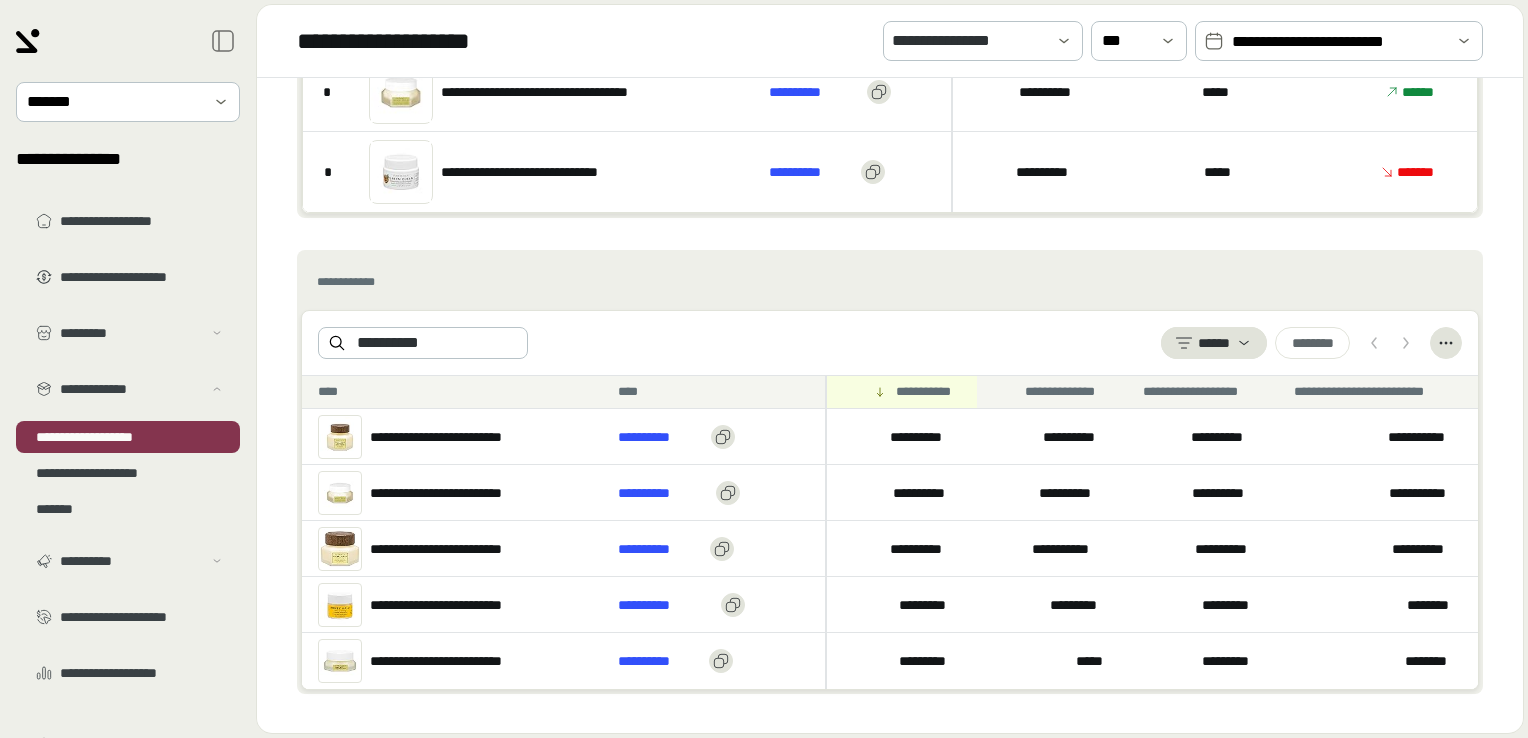 click on "**********" at bounding box center [1339, 42] 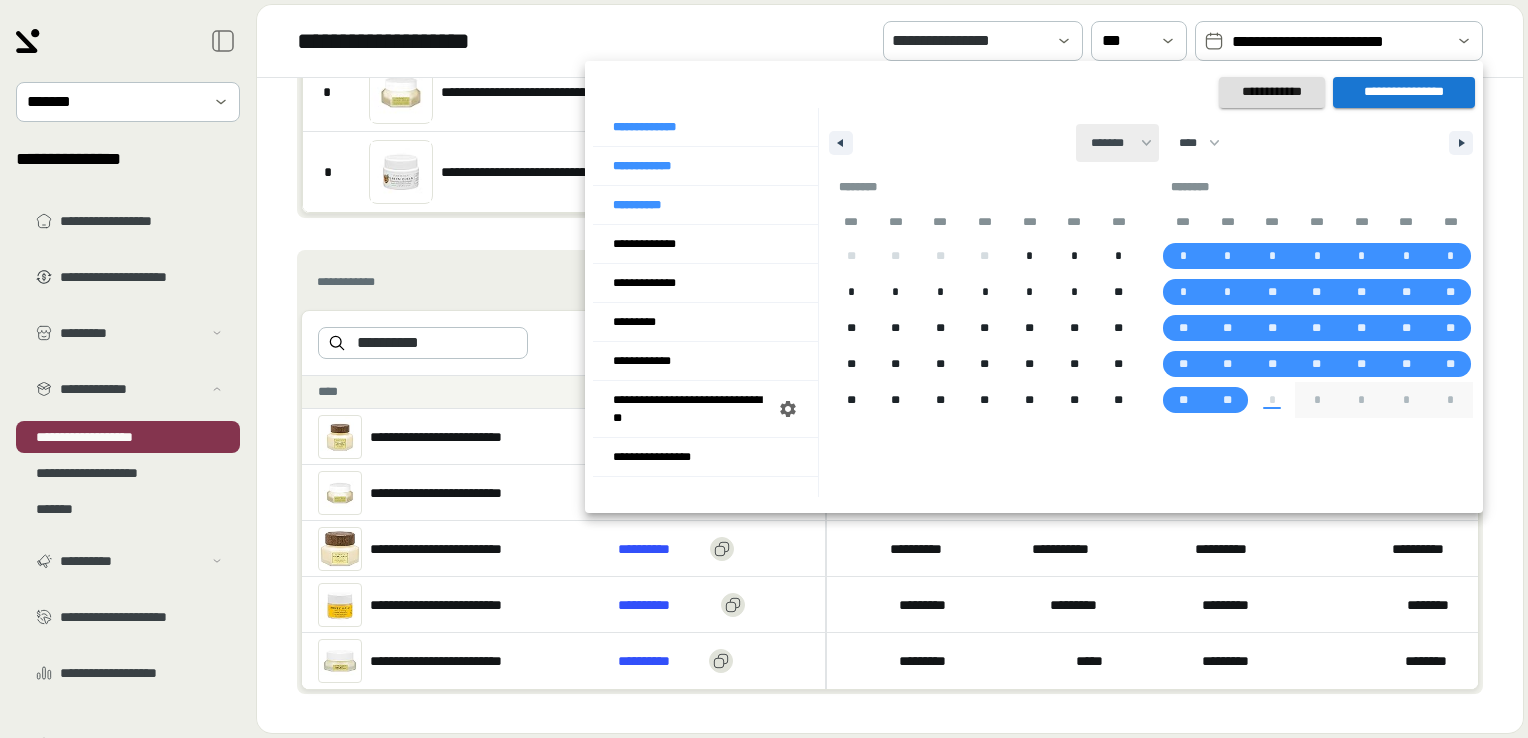 click on "******* ******** ***** ***** *** **** **** ****** ********* ******* ******** ********" at bounding box center (1117, 143) 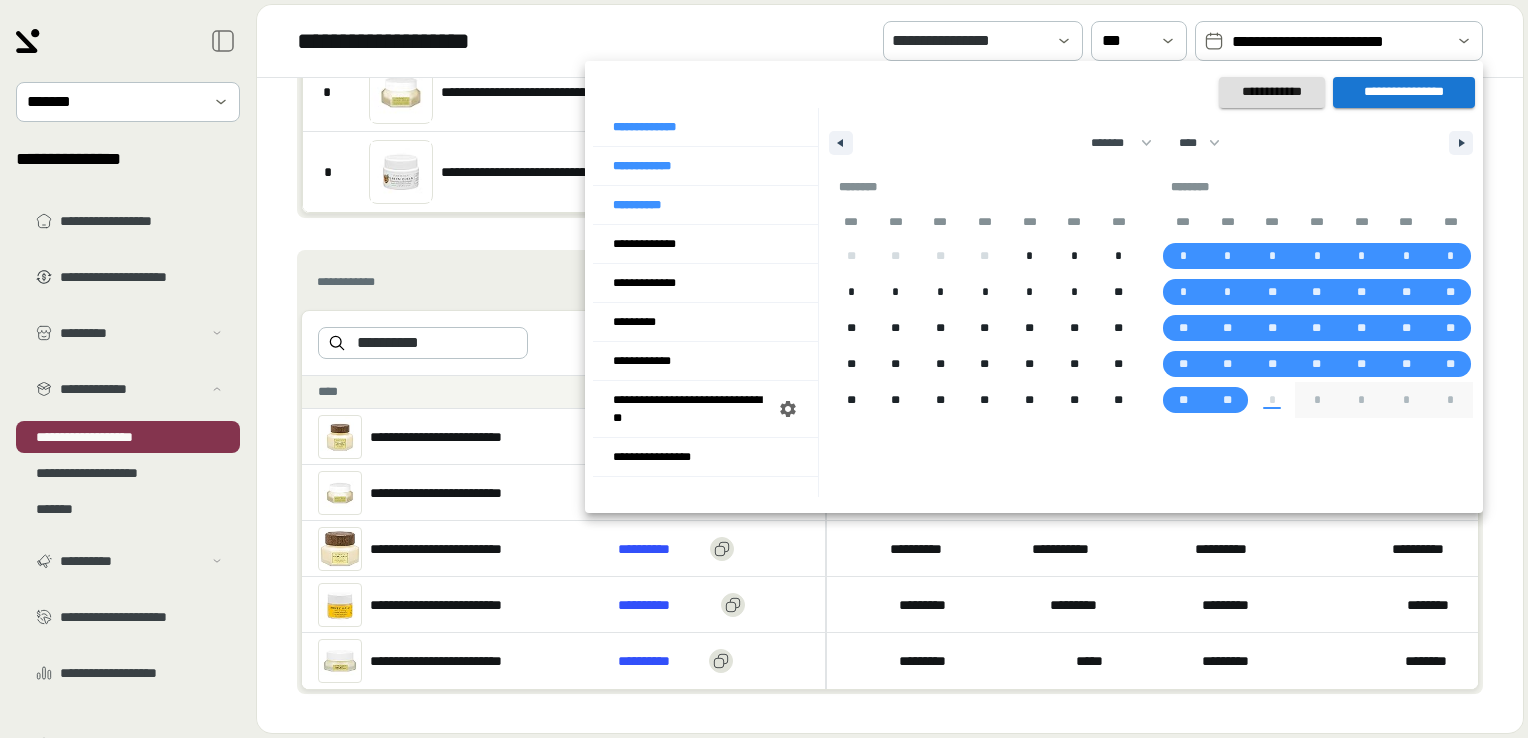 click on "******* ******** ***** ***** *** **** **** ****** ********* ******* ******** ********" at bounding box center [1117, 143] 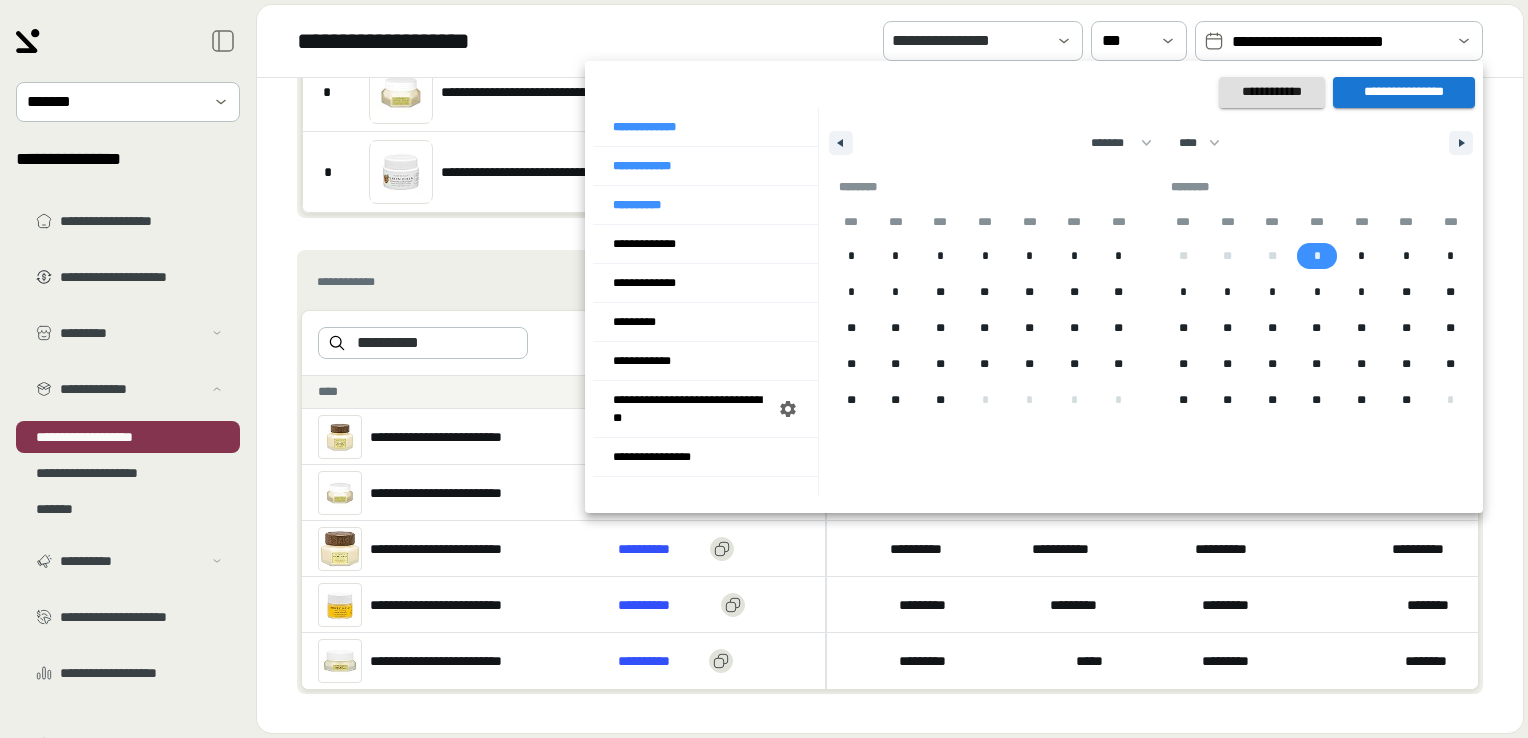 click on "*" at bounding box center [1317, 256] 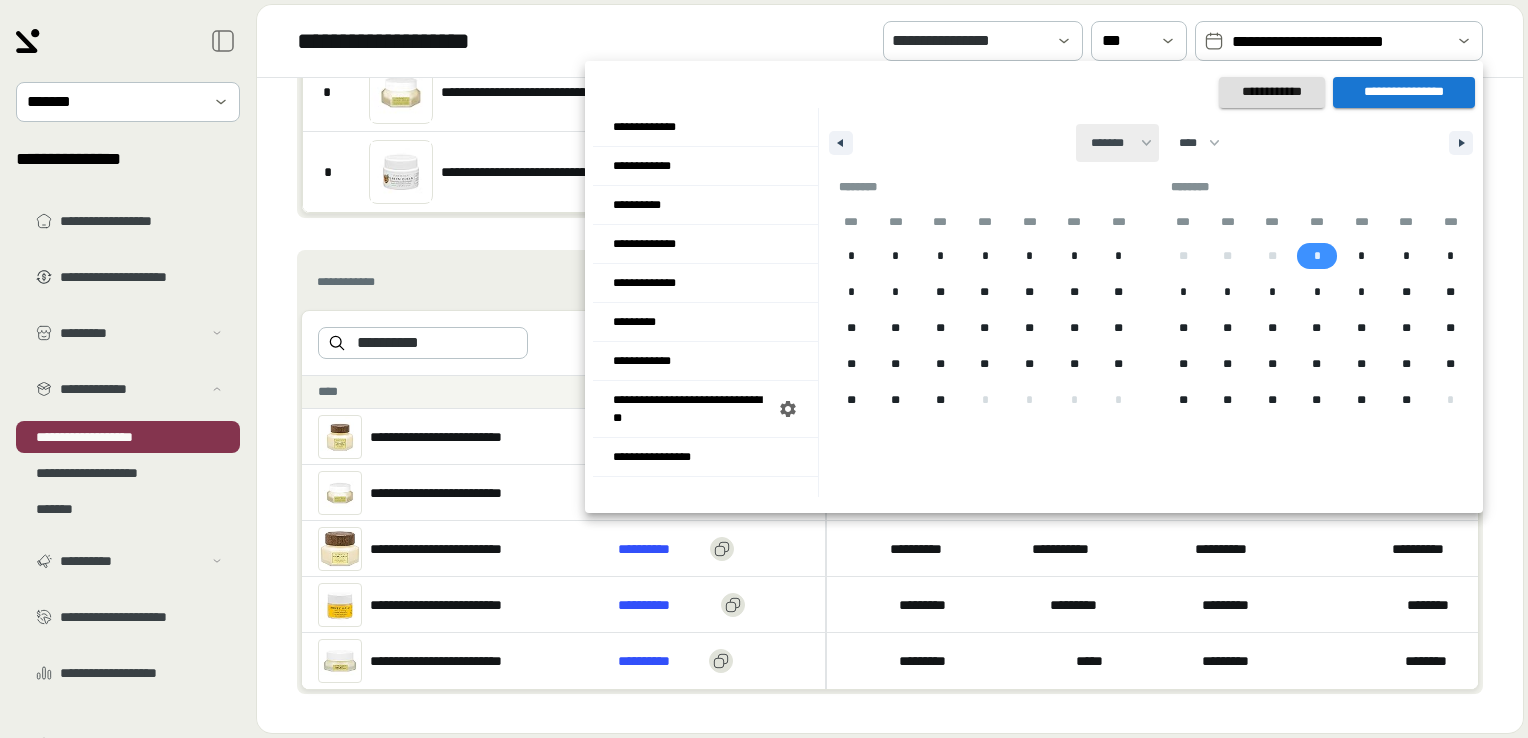 click on "******* ******** ***** ***** *** **** **** ****** ********* ******* ******** ********" at bounding box center (1117, 143) 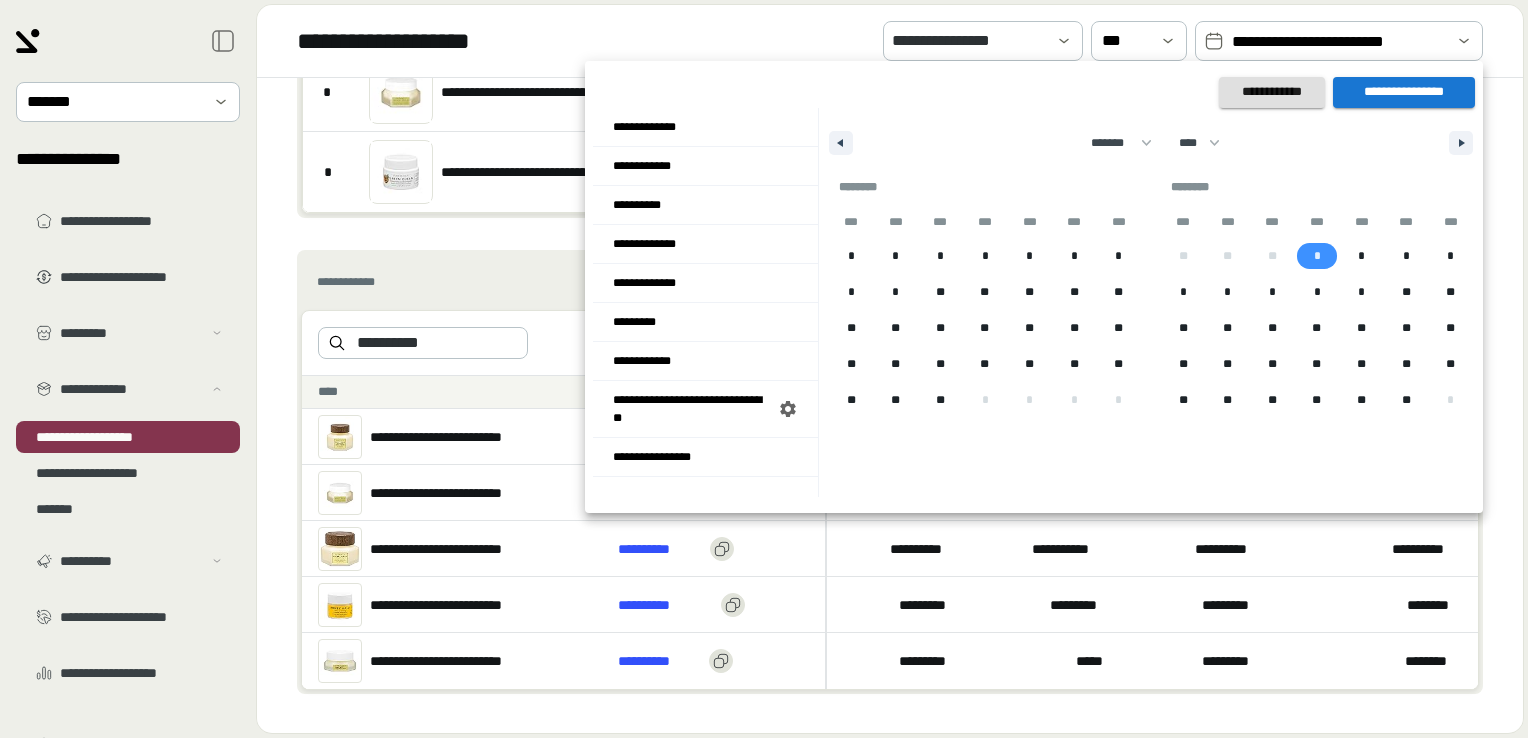 click on "******* ******** ***** ***** *** **** **** ****** ********* ******* ******** ********" at bounding box center (1117, 143) 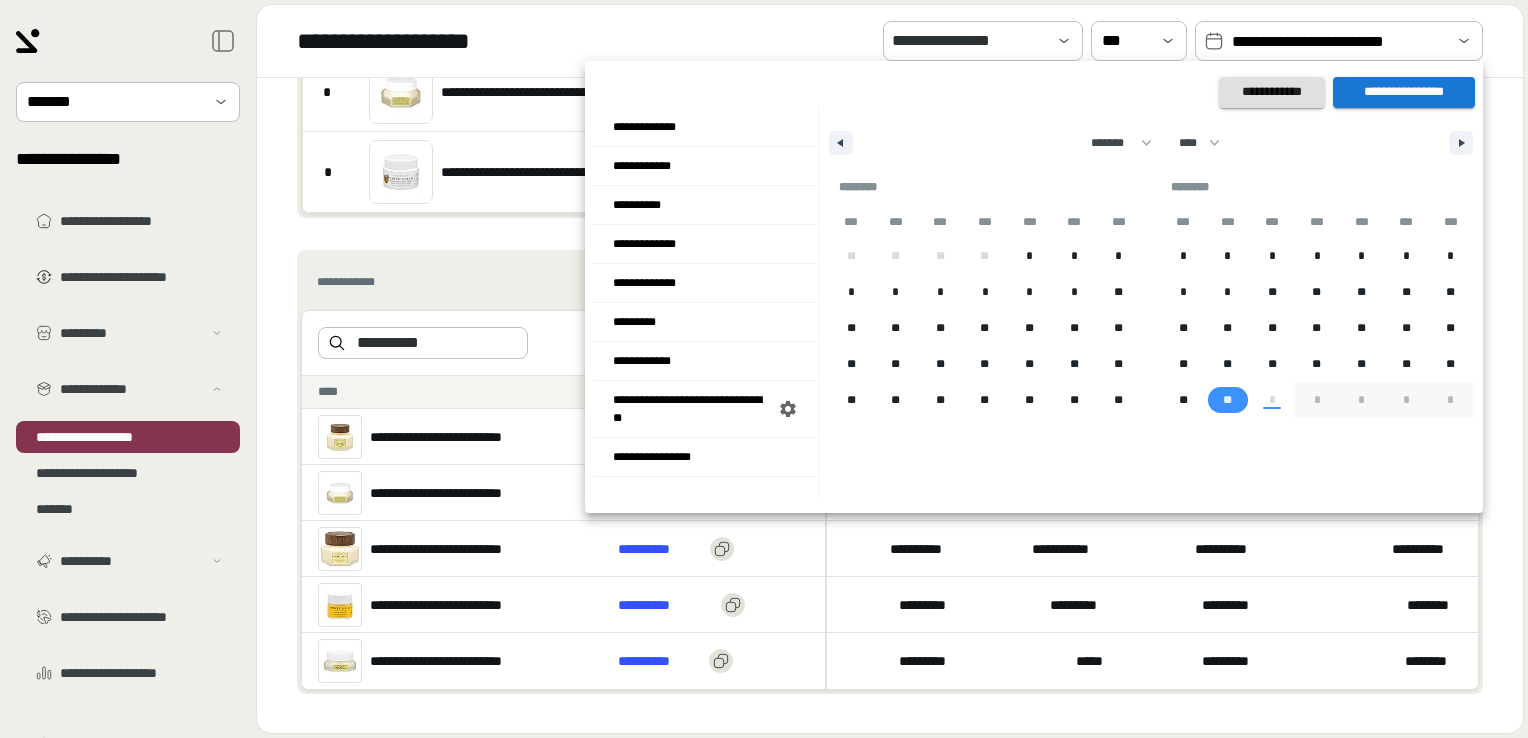 click on "**" at bounding box center [1228, 400] 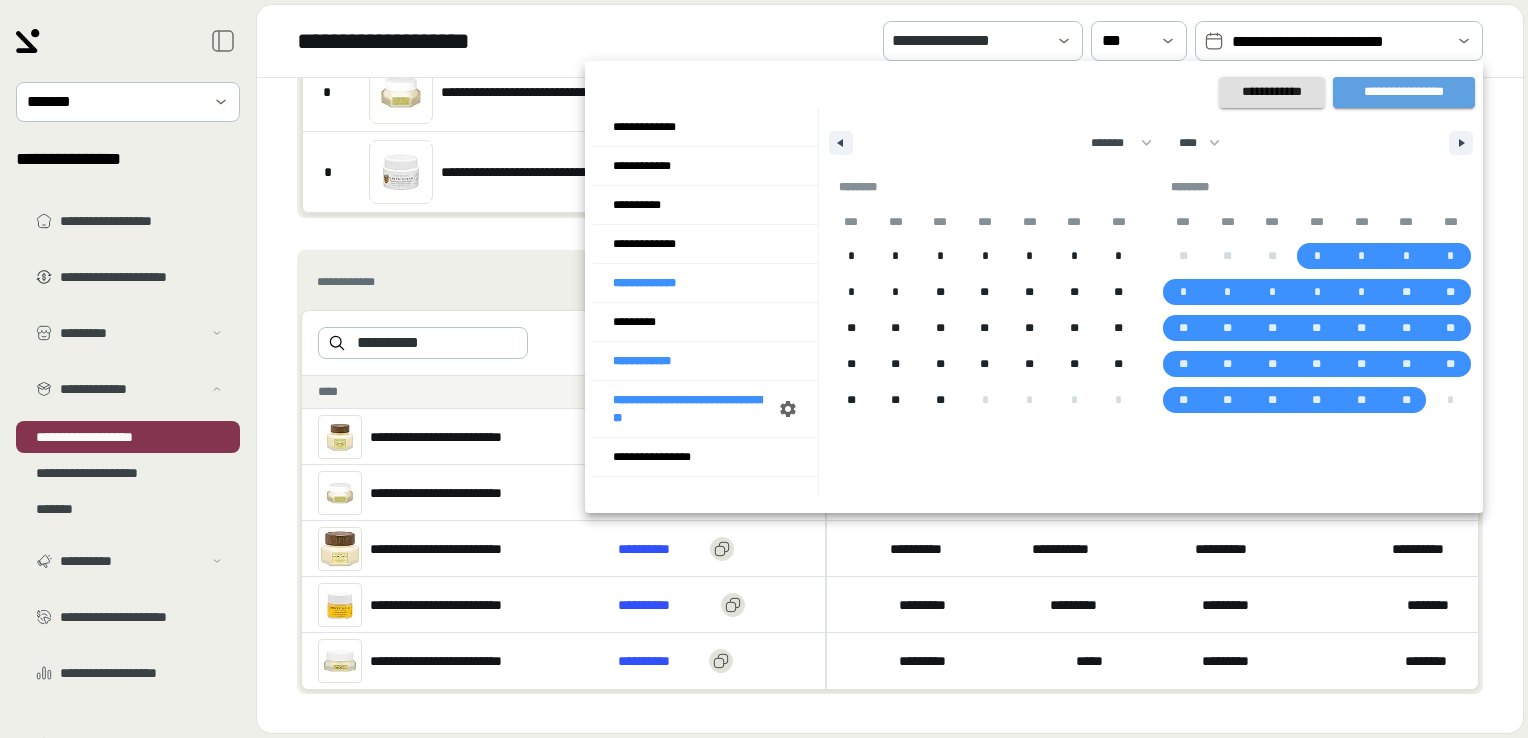 click on "**********" at bounding box center [1404, 92] 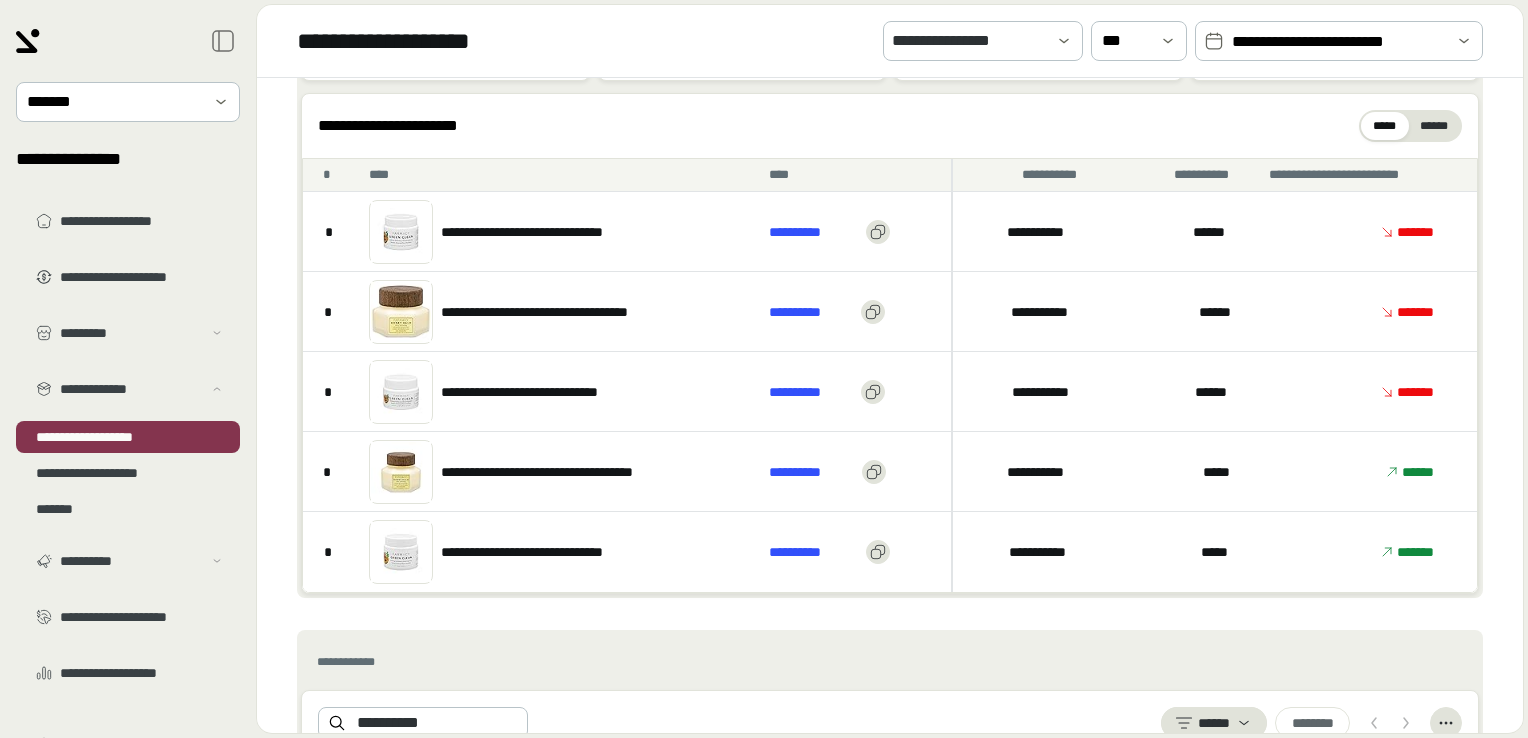 scroll, scrollTop: 137, scrollLeft: 0, axis: vertical 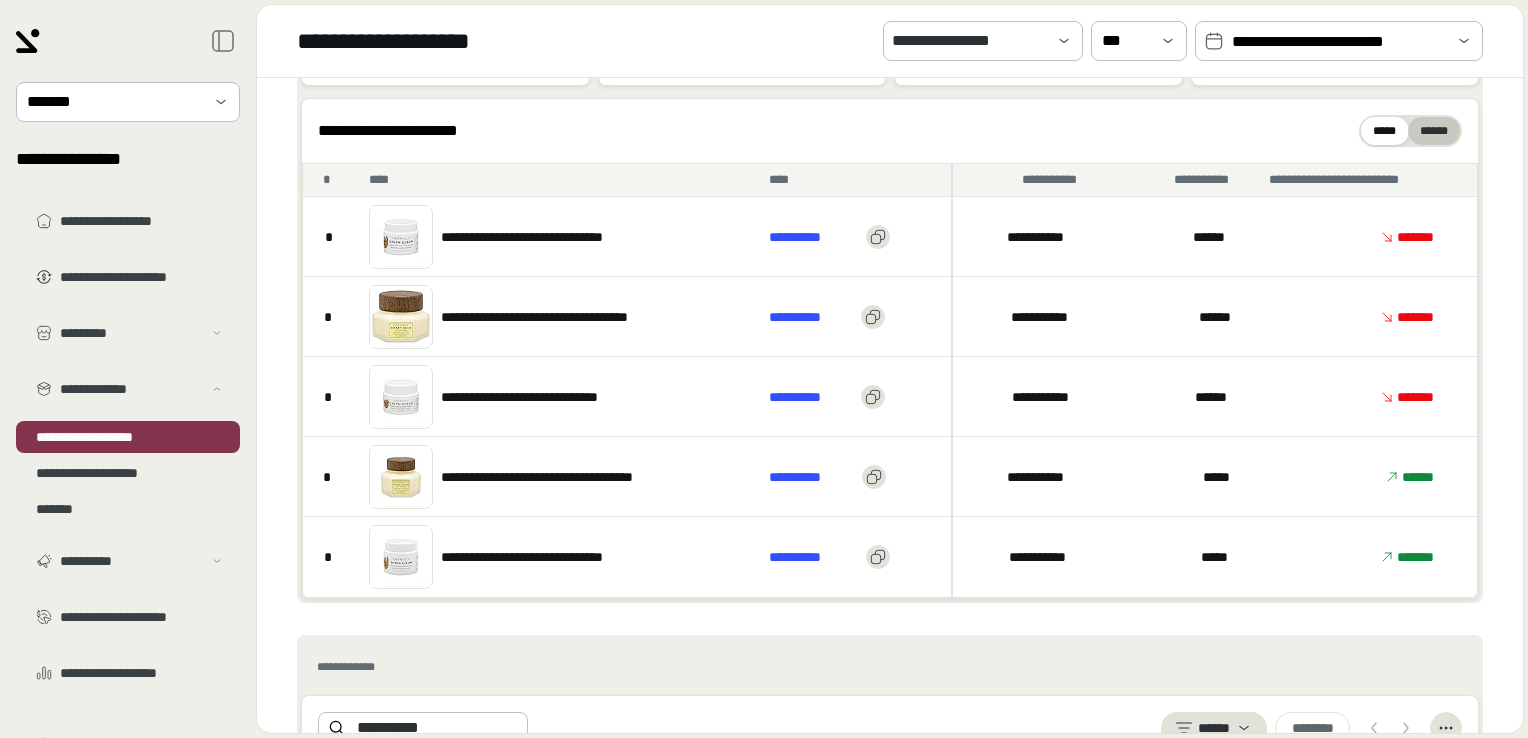 click on "******" at bounding box center (1434, 131) 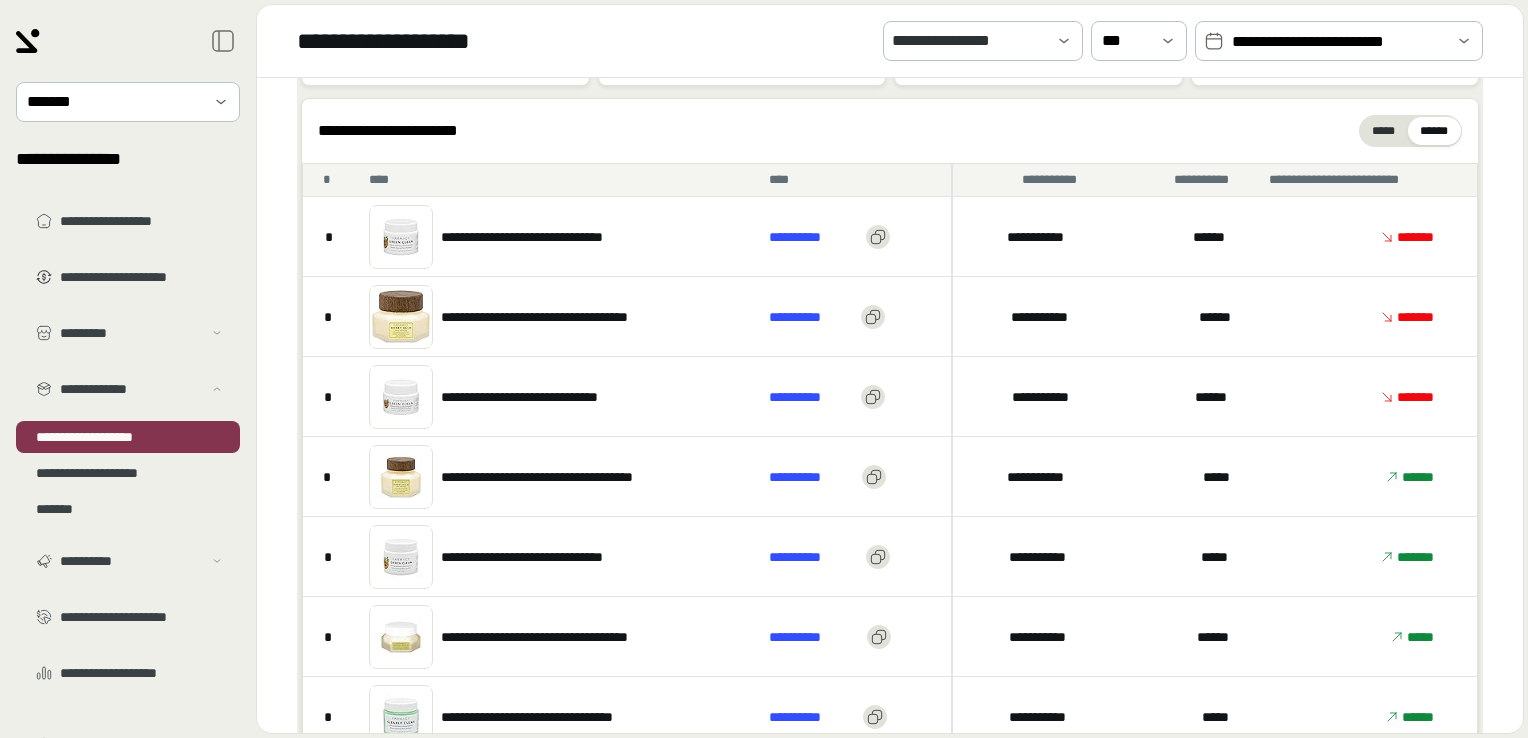 type 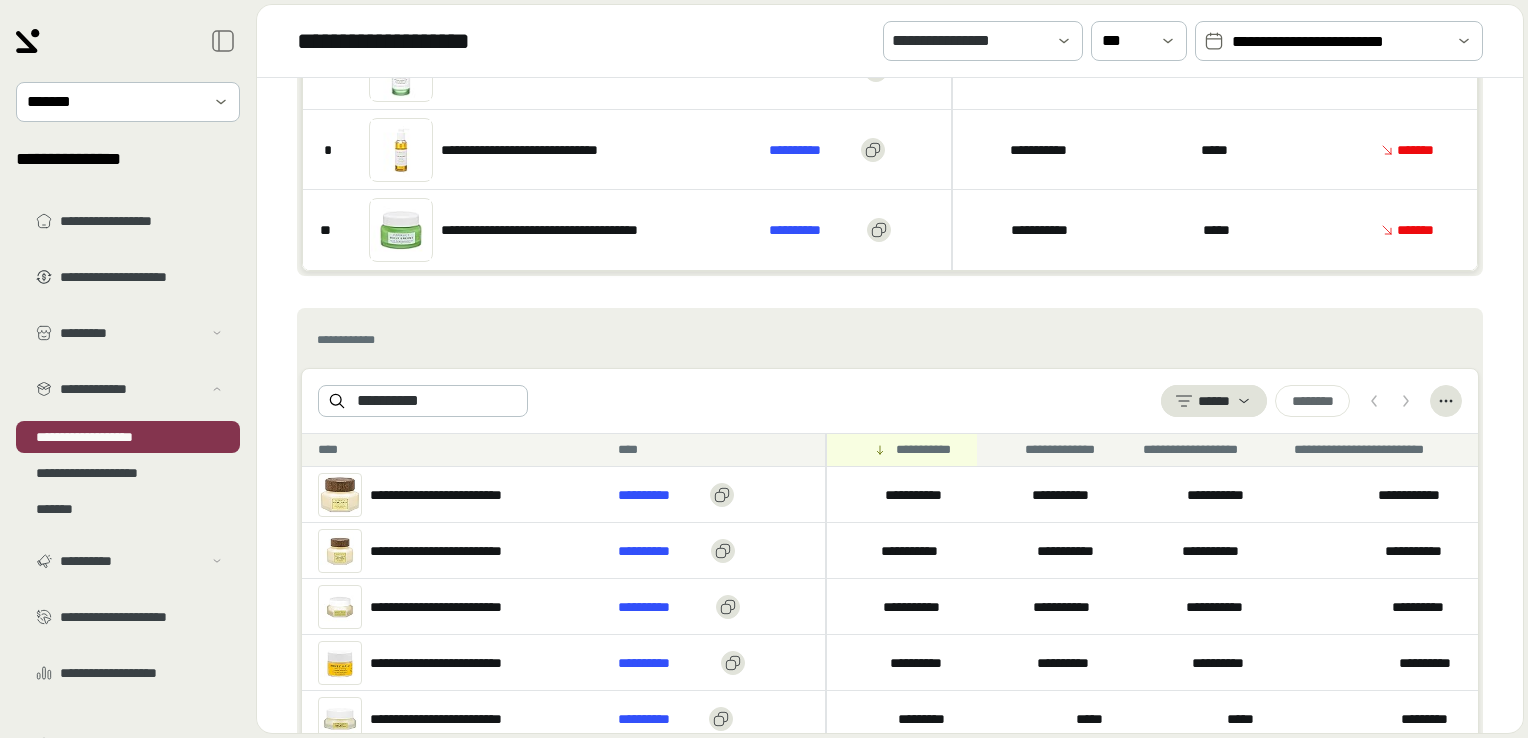 scroll, scrollTop: 950, scrollLeft: 0, axis: vertical 